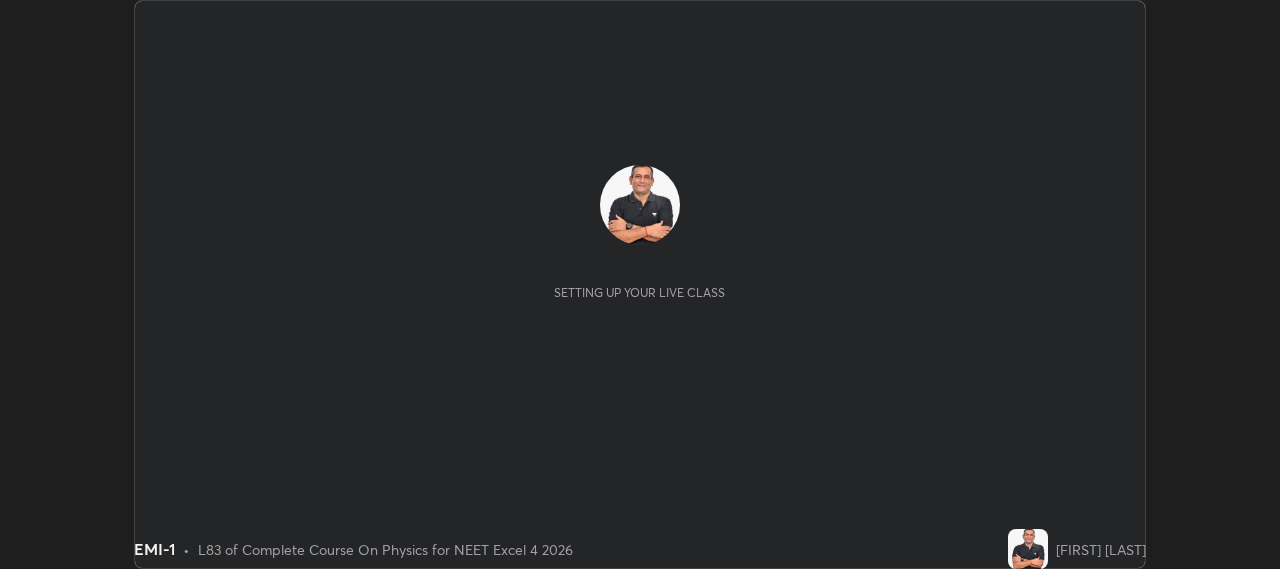 scroll, scrollTop: 0, scrollLeft: 0, axis: both 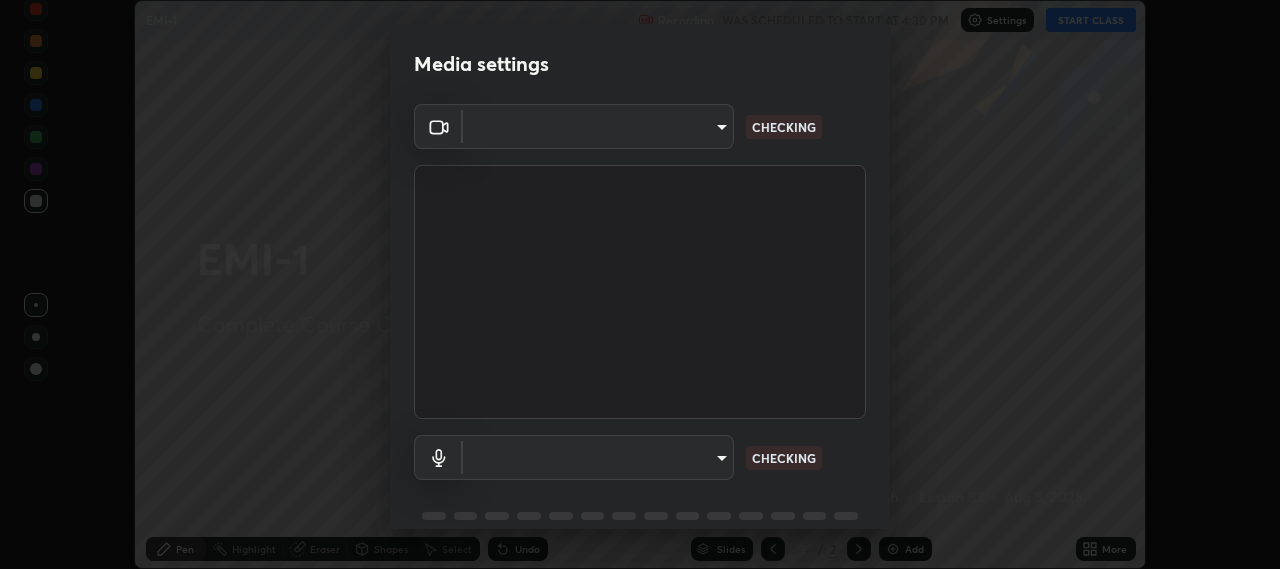 type on "b317e01ce44dabc3be8dd9fbd21c4c94838353ba5ba3926cf423050bf086703d" 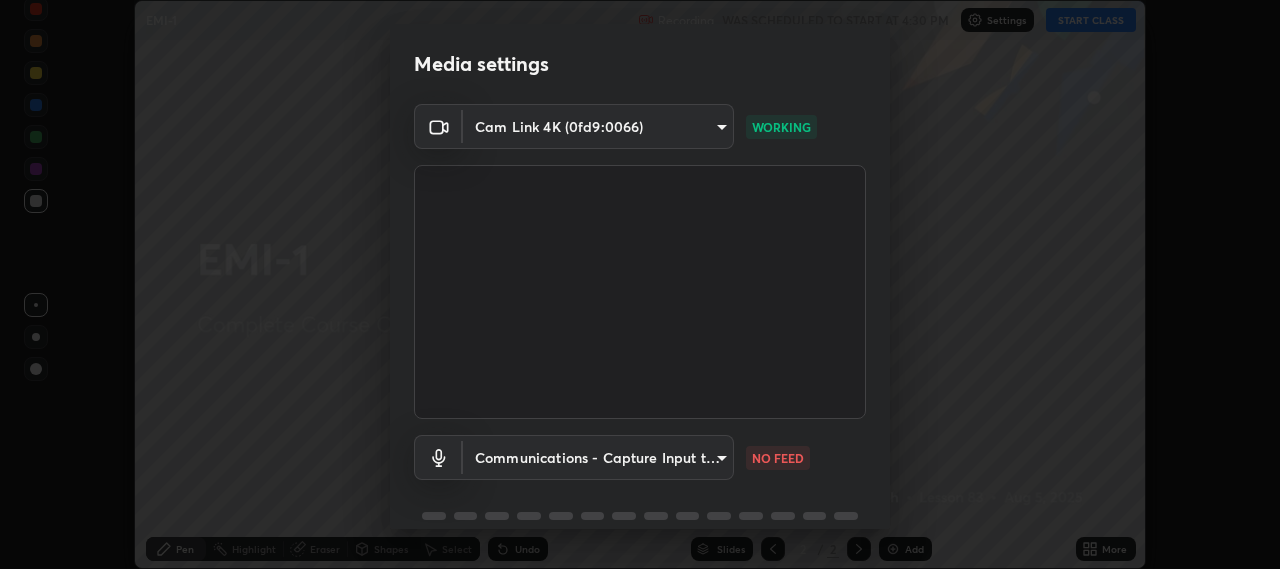click on "Erase all EMI-1 Recording WAS SCHEDULED TO START AT  4:30 PM Settings START CLASS Setting up your live class EMI-1 • L83 of Complete Course On Physics for NEET Excel 4 2026 [FIRST] [LAST] Pen Highlight Eraser Shapes Select Undo Slides 2 / 2 Add More No doubts shared Encourage your learners to ask a doubt for better clarity Report an issue Reason for reporting Buffering Chat not working Audio - Video sync issue Educator video quality low ​ Attach an image Report Media settings Cam Link 4K (0fd9:0066) b317e01ce44dabc3be8dd9fbd21c4c94838353ba5ba3926cf423050bf086703d WORKING Communications - Capture Input terminal (Digital Array MIC) communications NO FEED 1 / 5 Next" at bounding box center (640, 284) 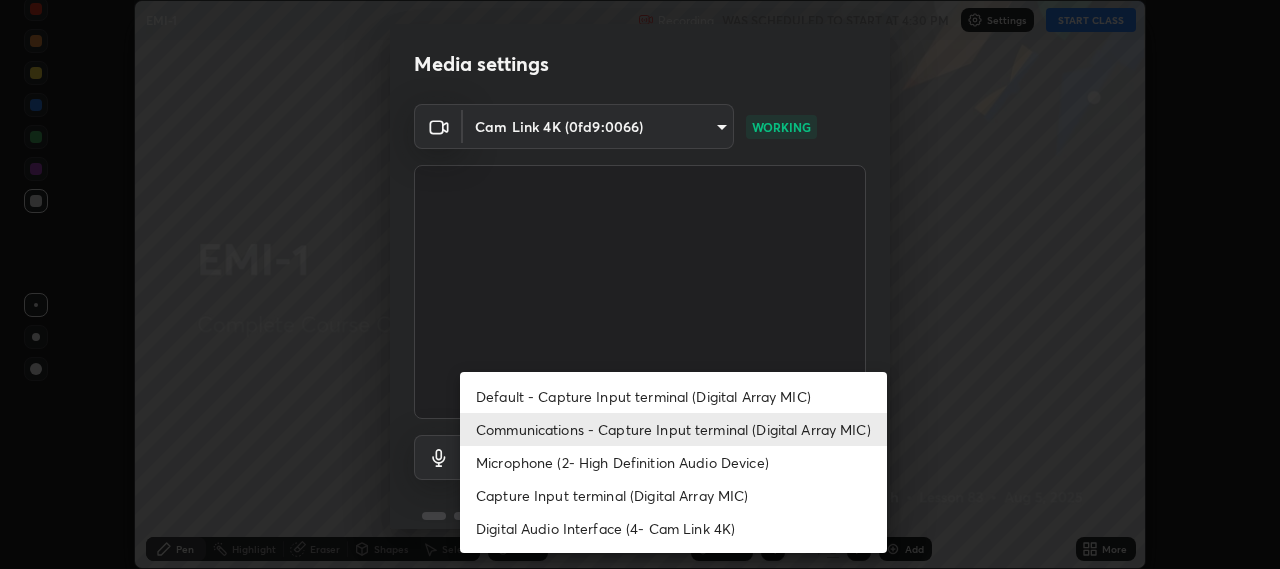 click on "Default - Capture Input terminal (Digital Array MIC)" at bounding box center [673, 396] 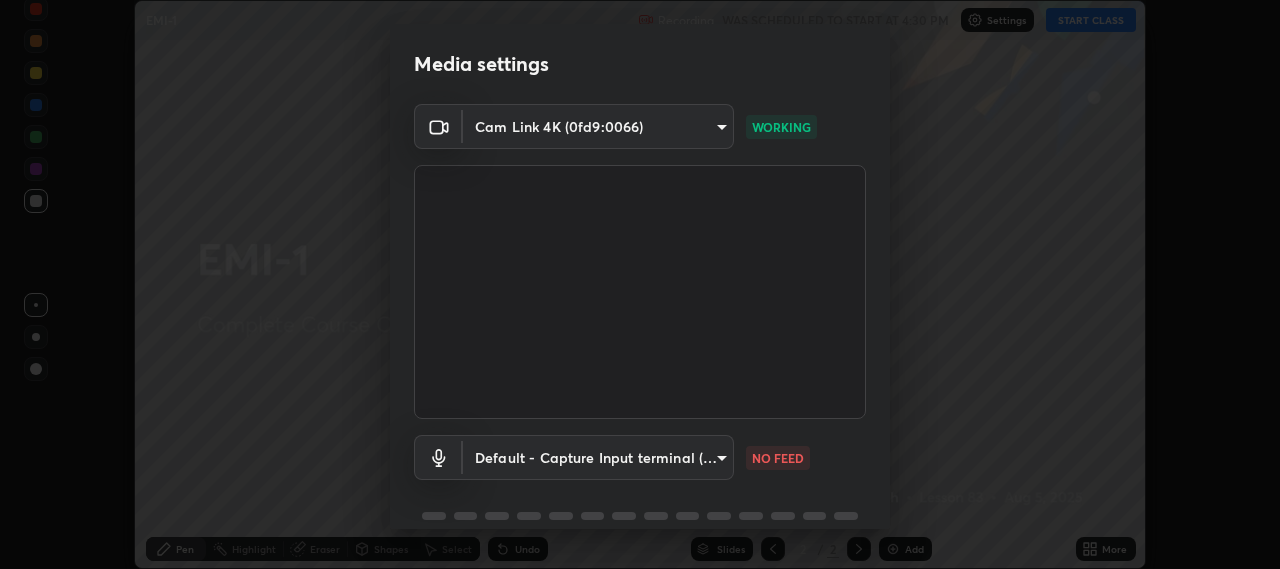 type on "default" 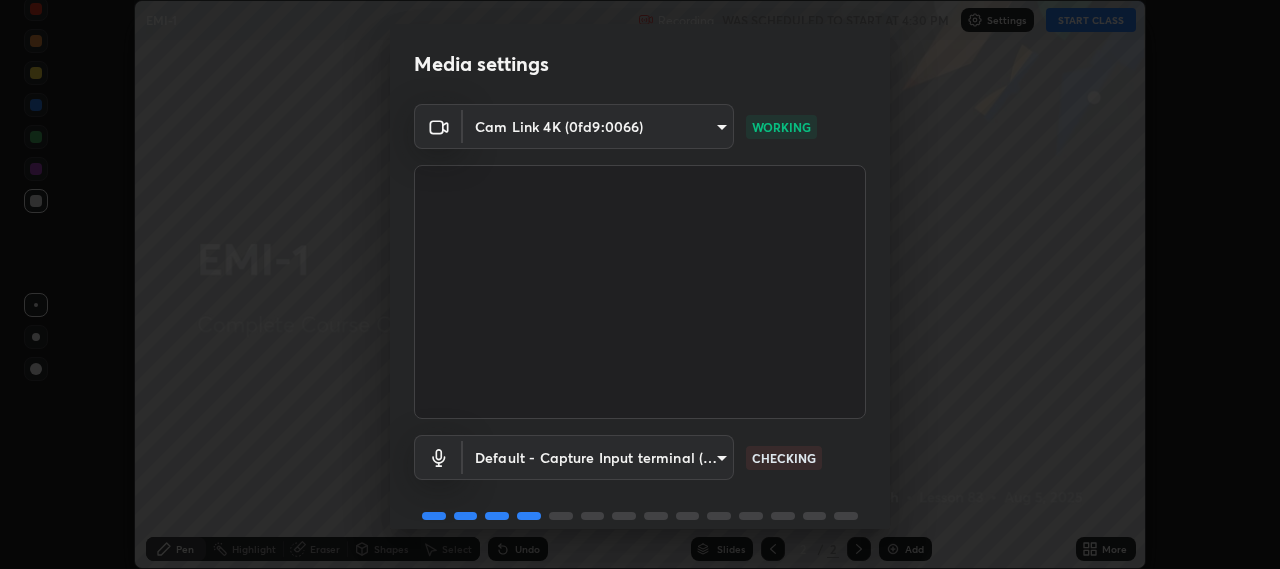 scroll, scrollTop: 87, scrollLeft: 0, axis: vertical 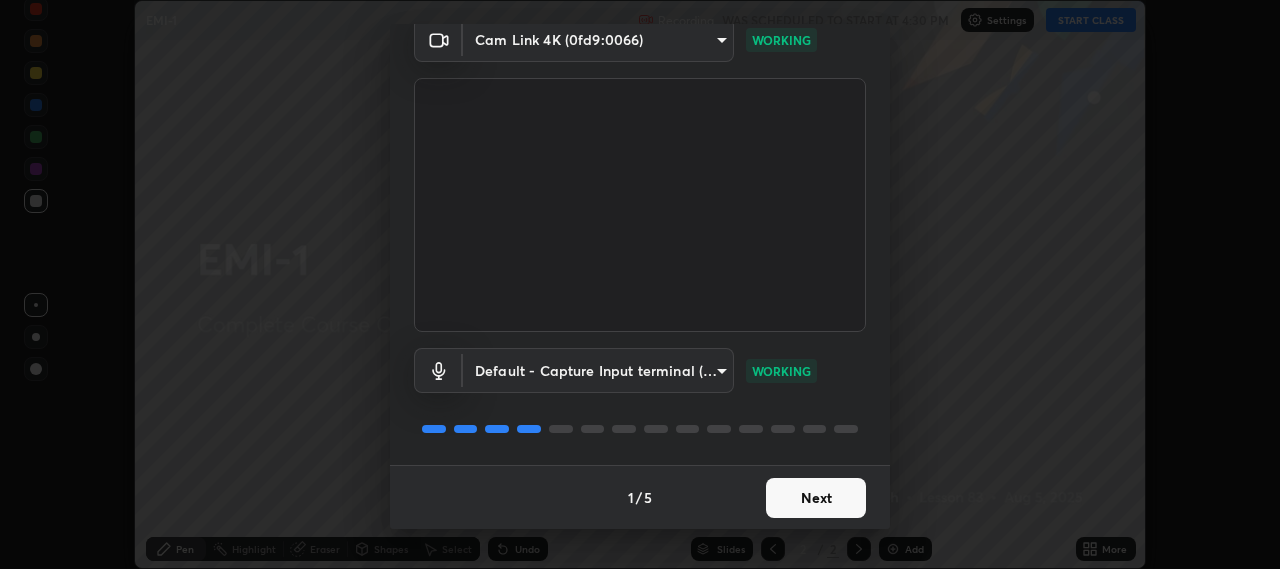 click on "Next" at bounding box center [816, 498] 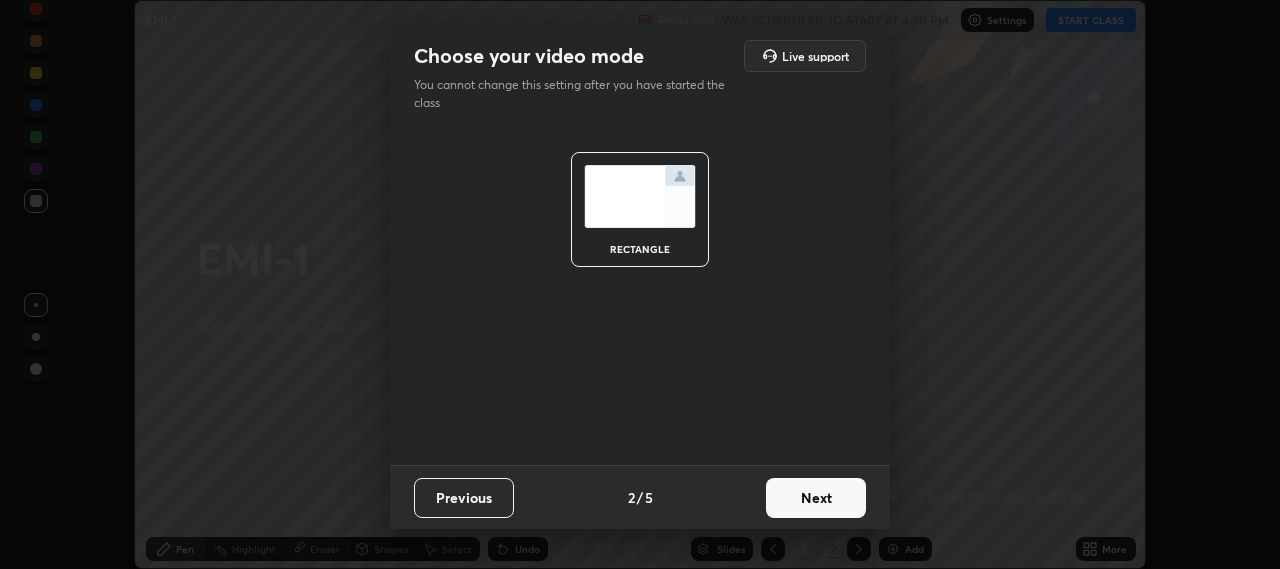 click on "Next" at bounding box center [816, 498] 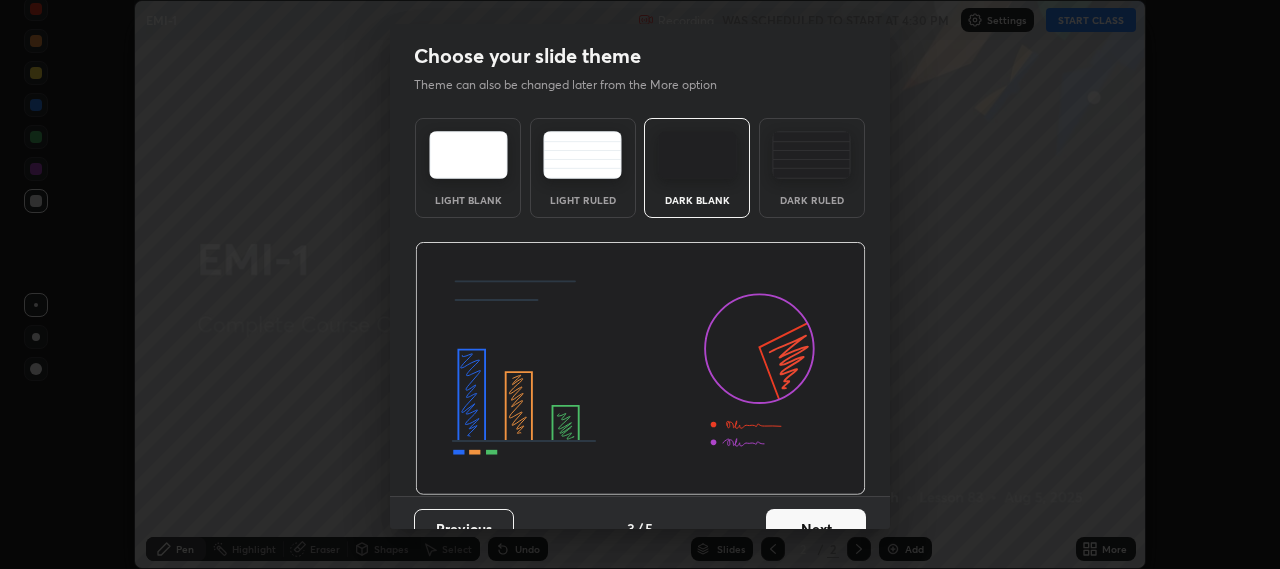 click on "Next" at bounding box center [816, 529] 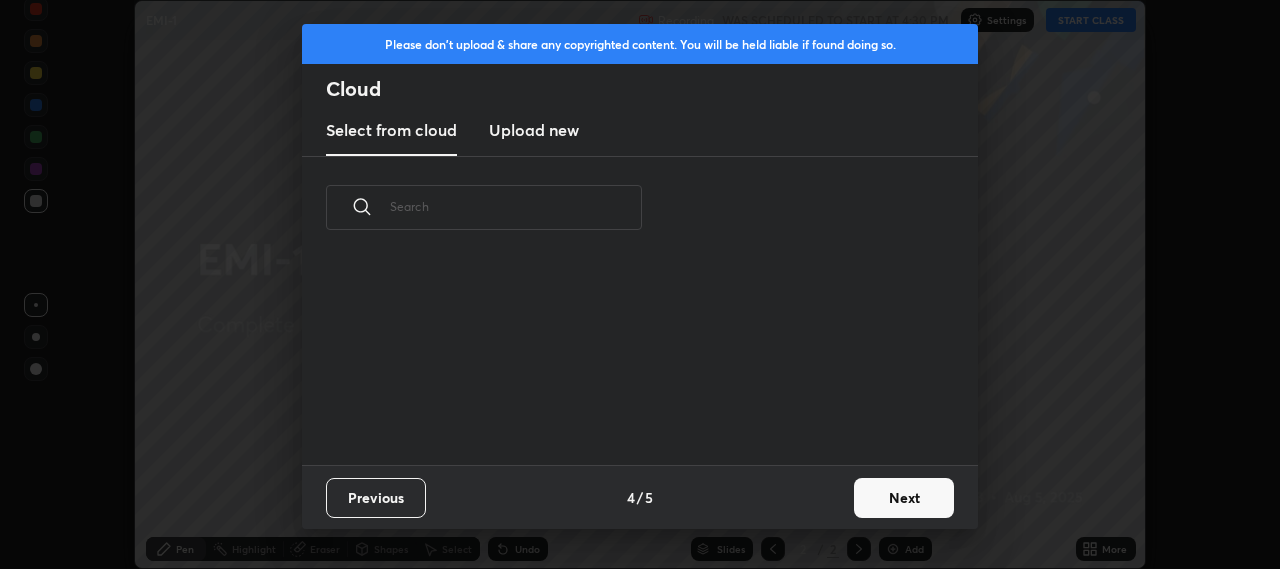 click on "Next" at bounding box center (904, 498) 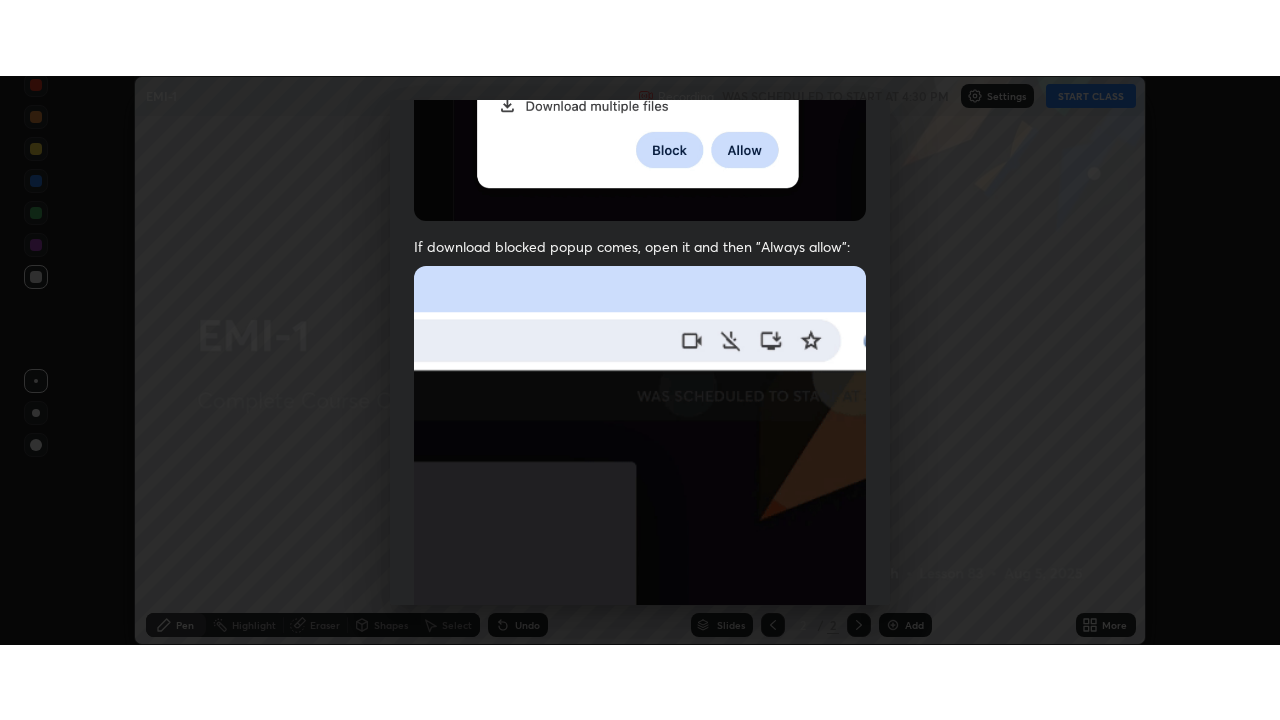 scroll, scrollTop: 495, scrollLeft: 0, axis: vertical 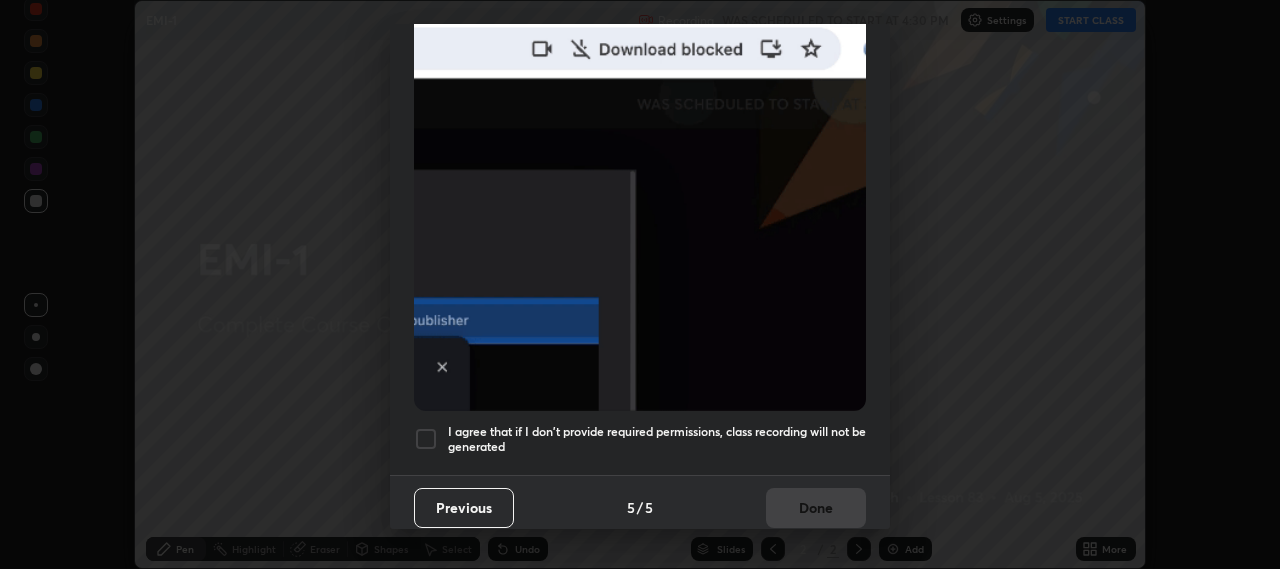 click at bounding box center [426, 439] 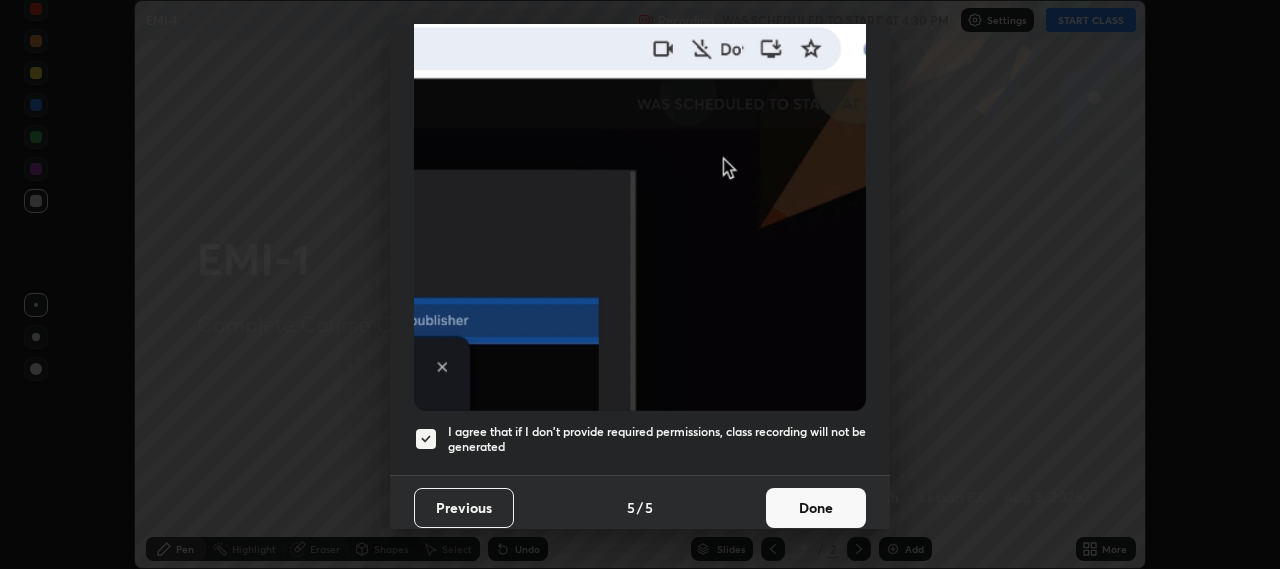 click on "Done" at bounding box center [816, 508] 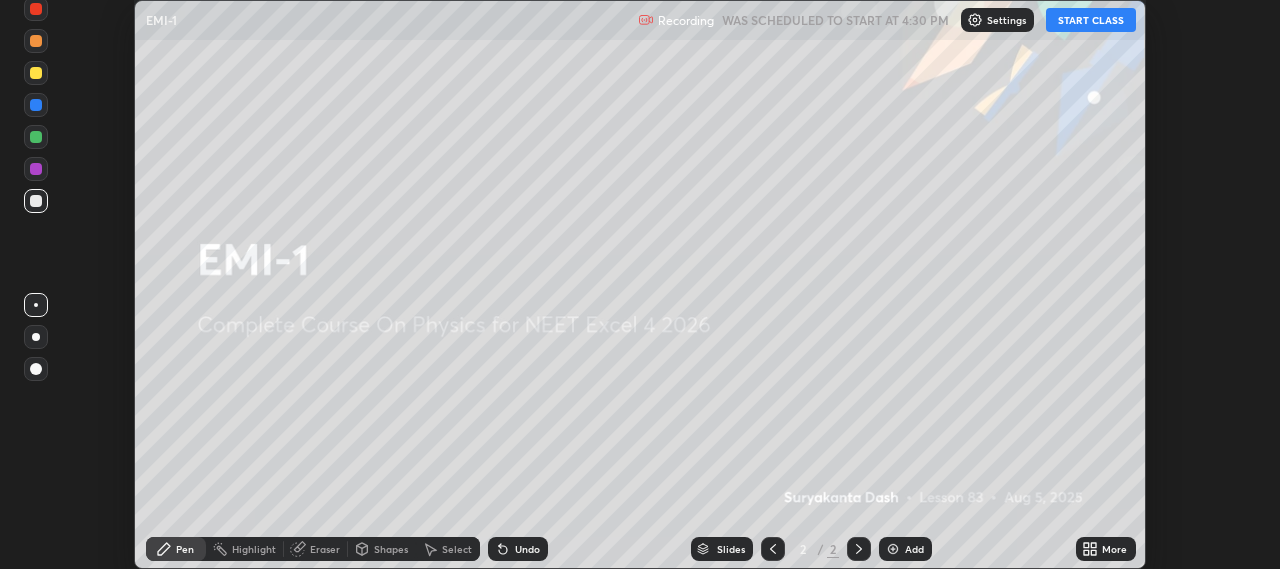 click on "Add" at bounding box center [905, 549] 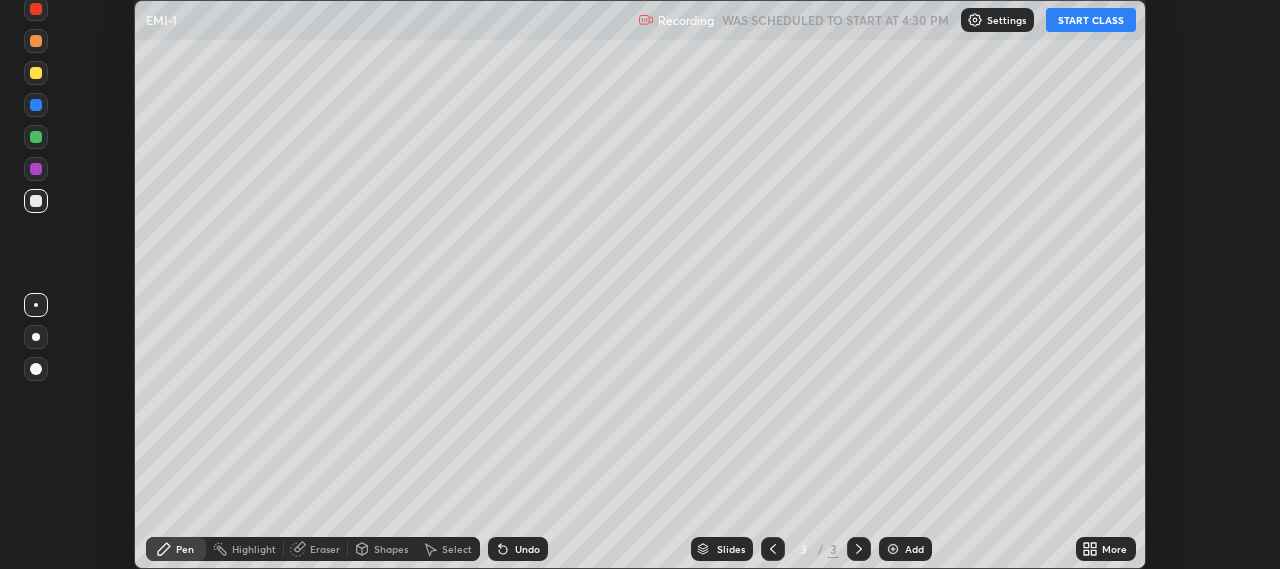 click 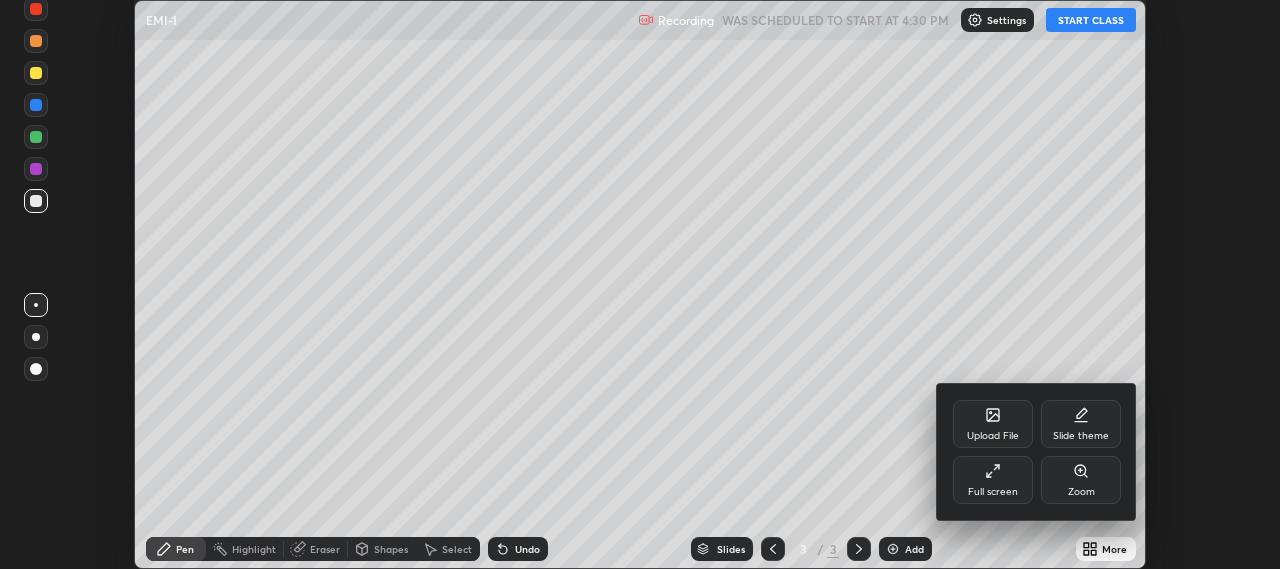 click on "Full screen" at bounding box center [993, 480] 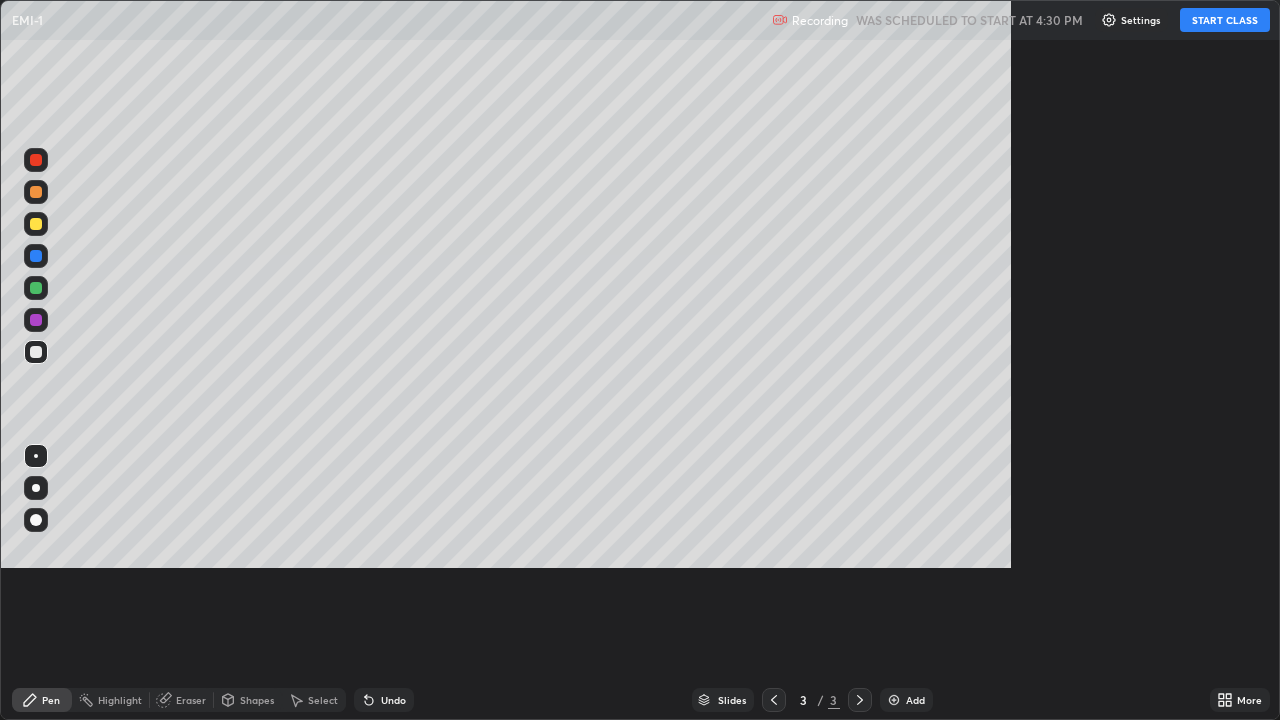 scroll, scrollTop: 99280, scrollLeft: 98720, axis: both 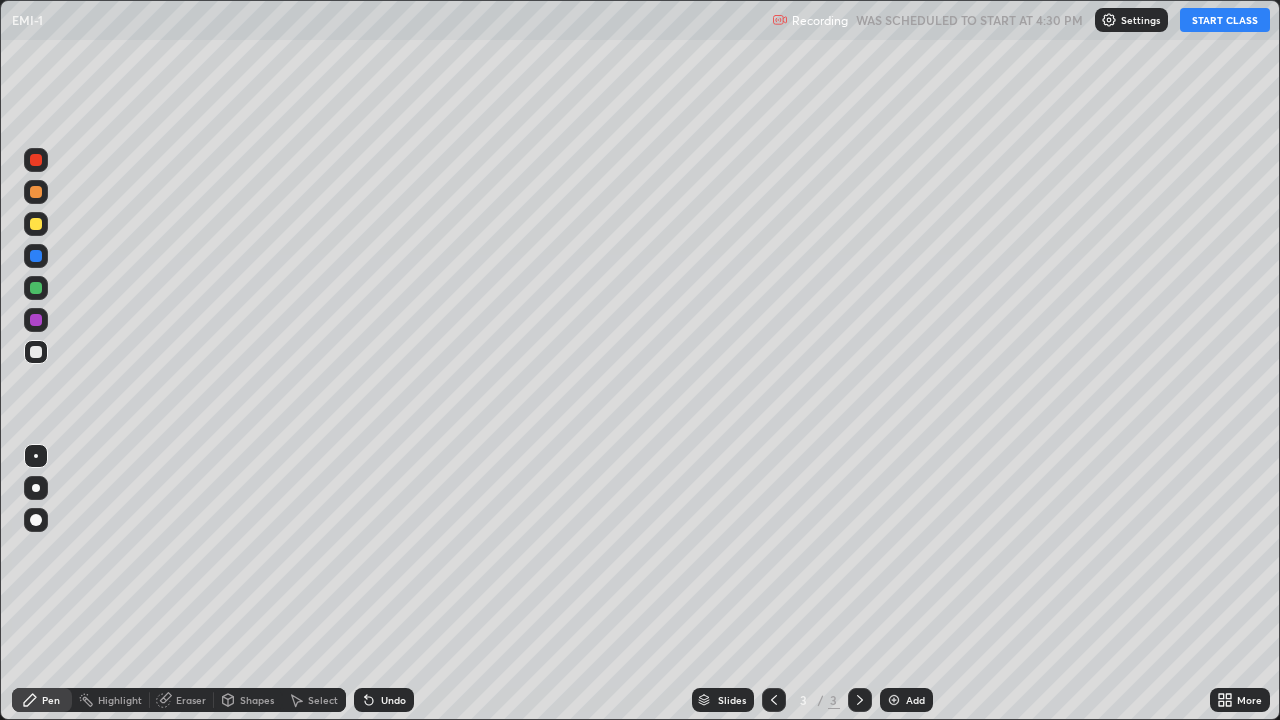 click on "START CLASS" at bounding box center [1225, 20] 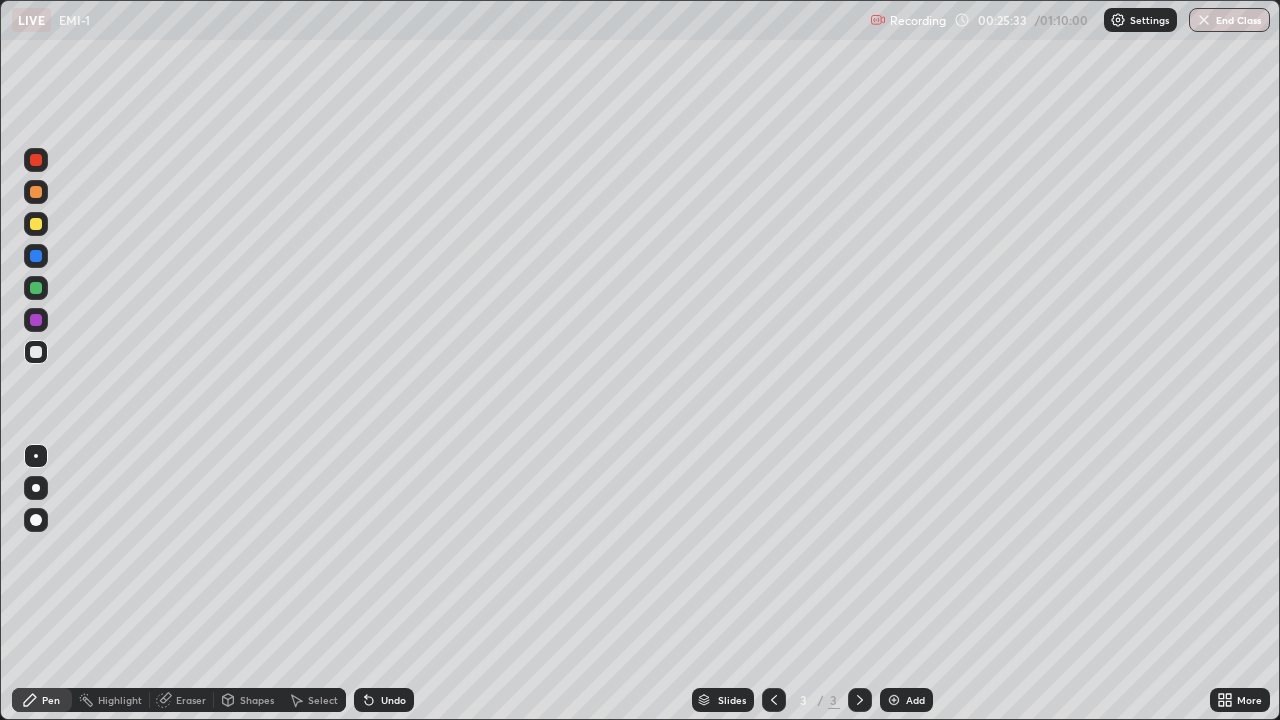 click at bounding box center (894, 700) 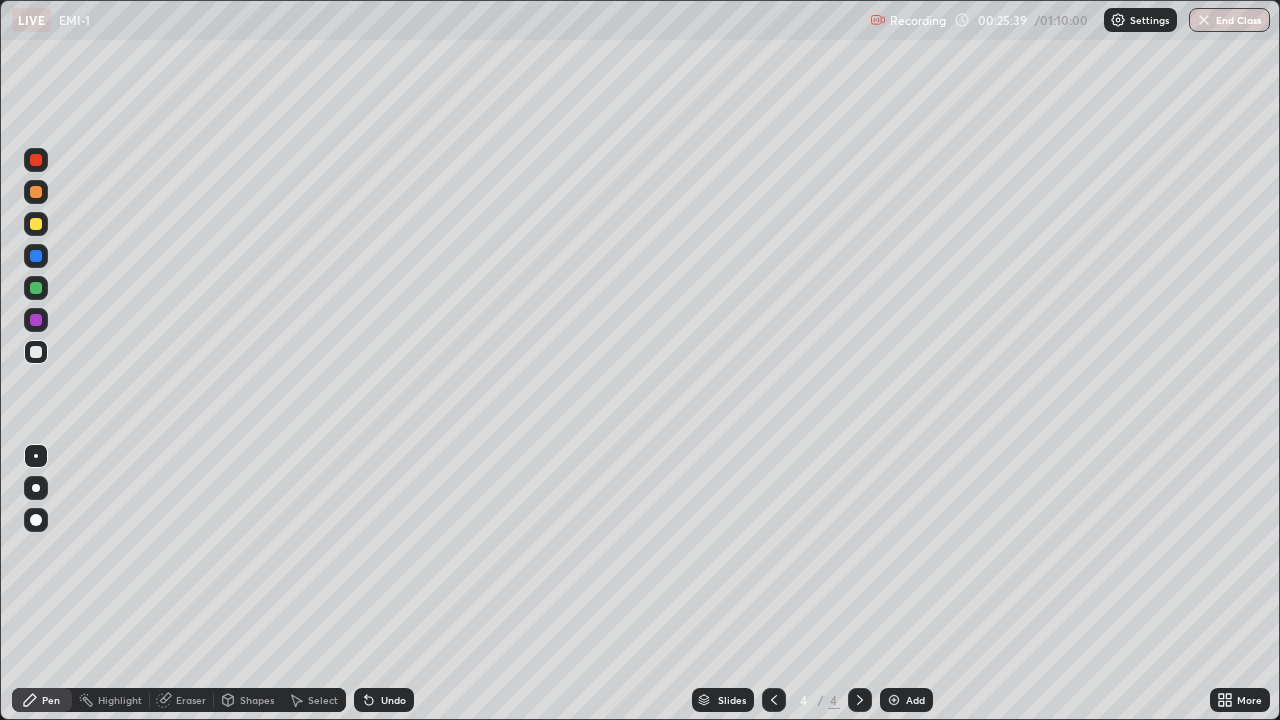 click at bounding box center (36, 192) 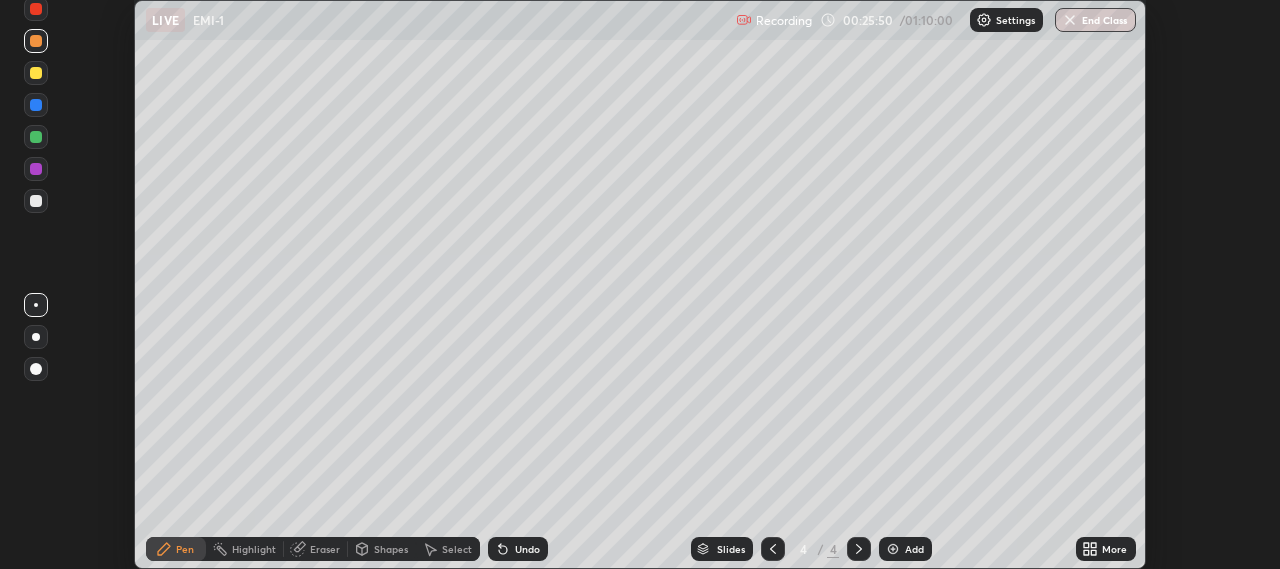 scroll, scrollTop: 569, scrollLeft: 1280, axis: both 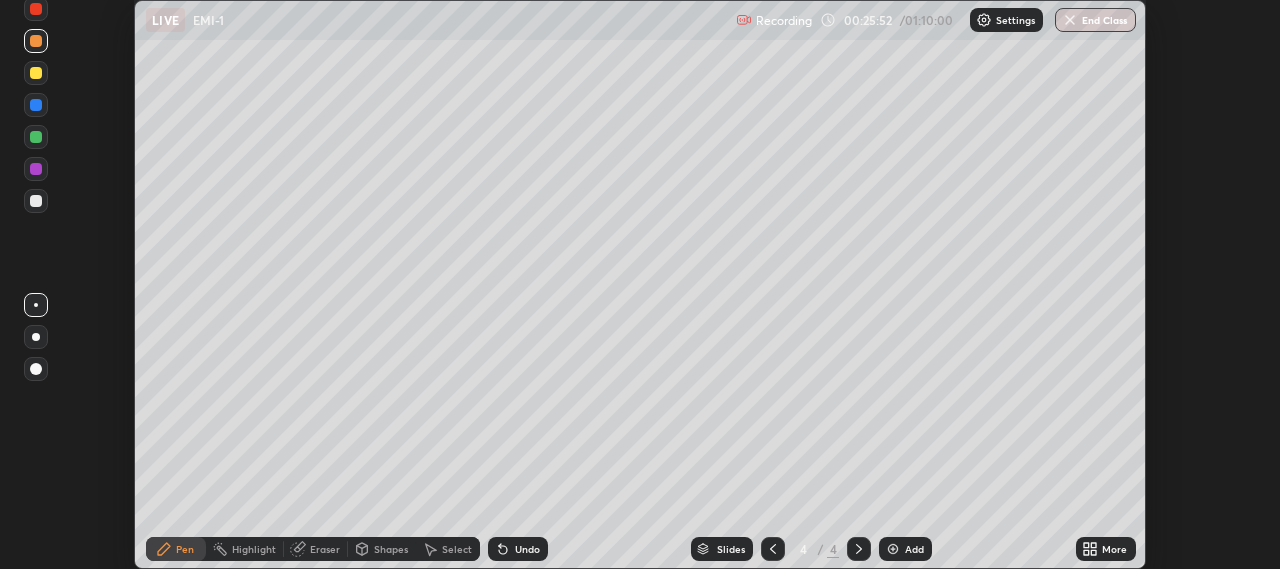 click at bounding box center [893, 549] 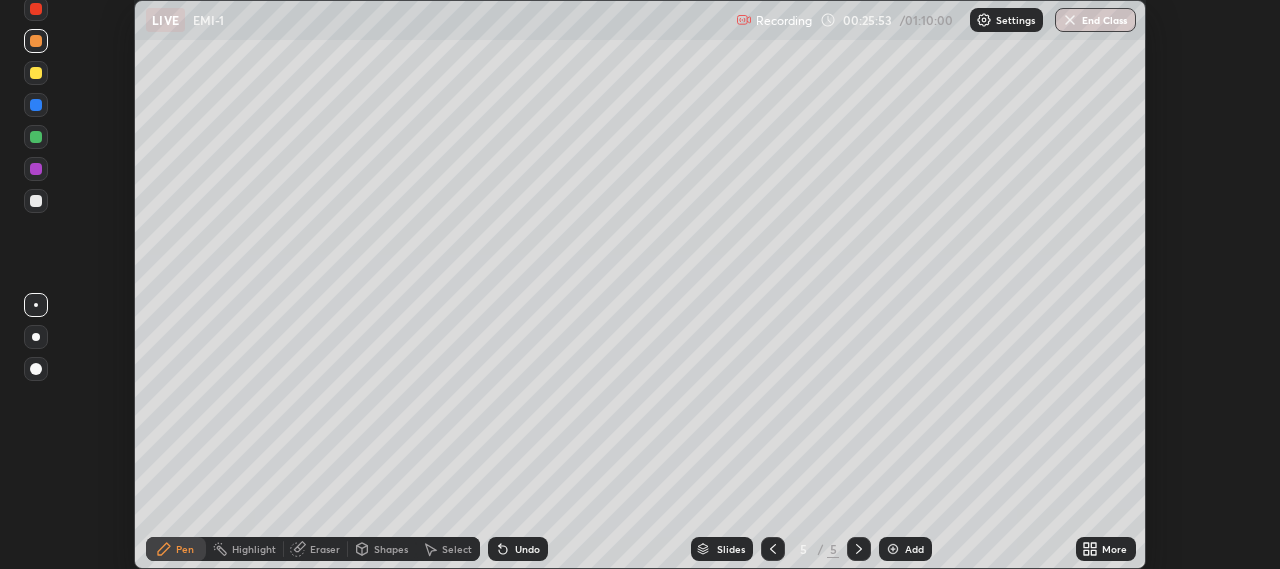 click 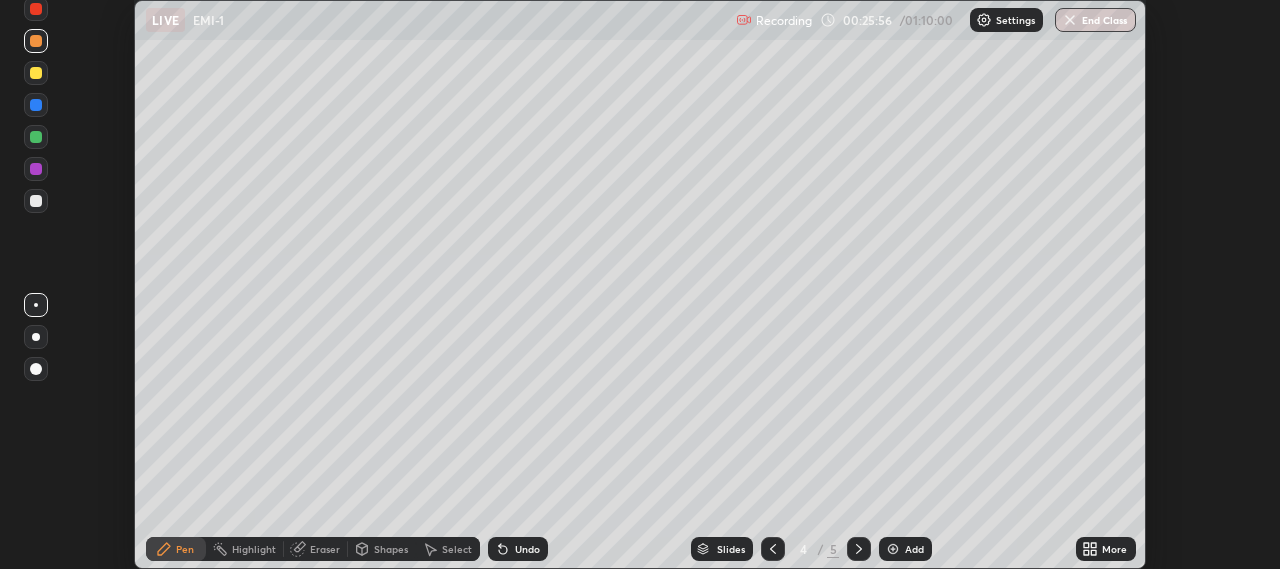 click 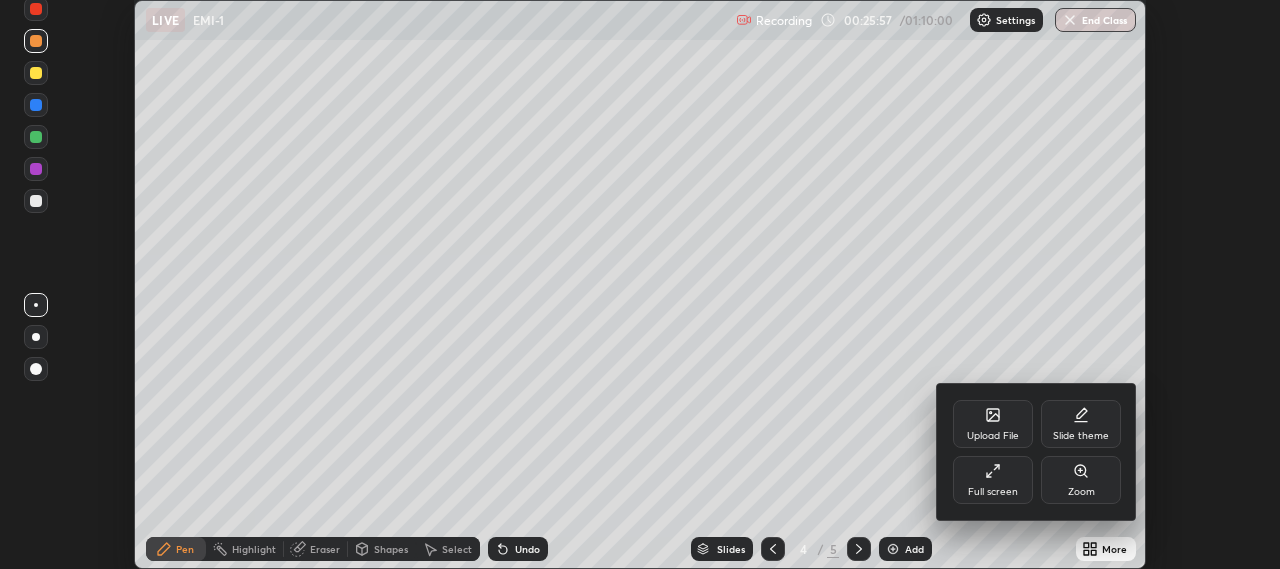 click on "Full screen" at bounding box center [993, 492] 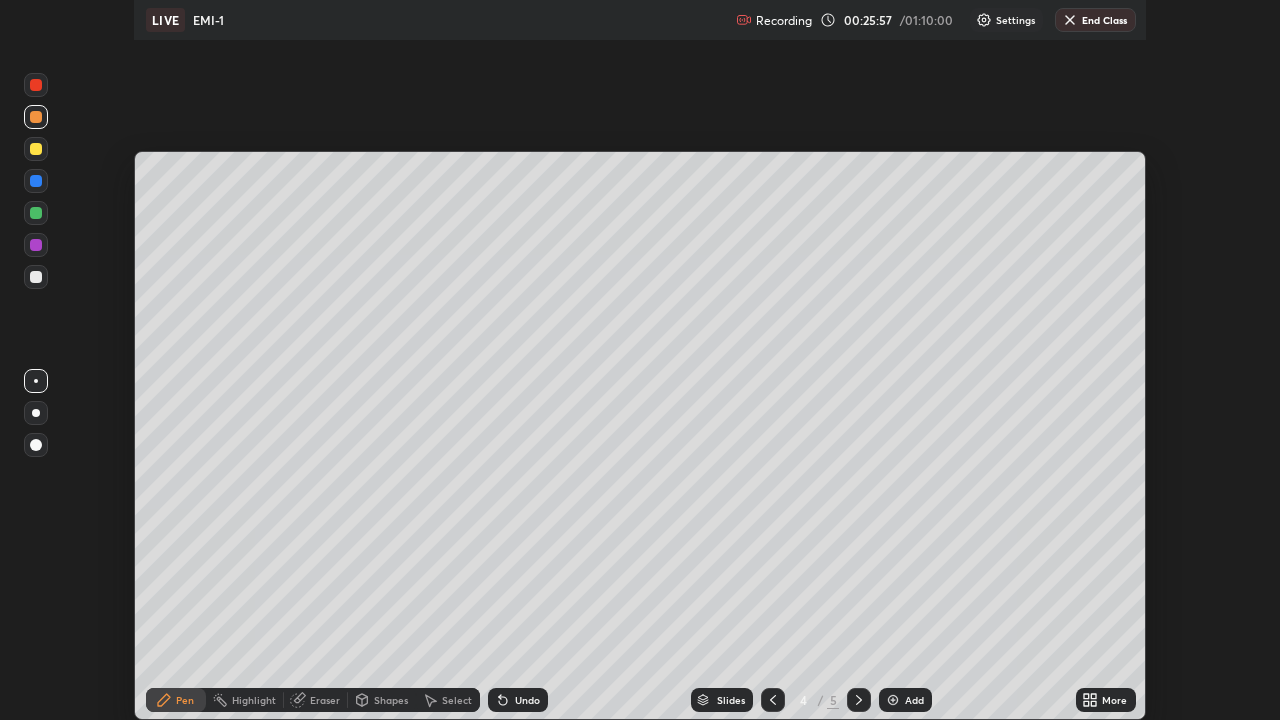 scroll, scrollTop: 99280, scrollLeft: 98720, axis: both 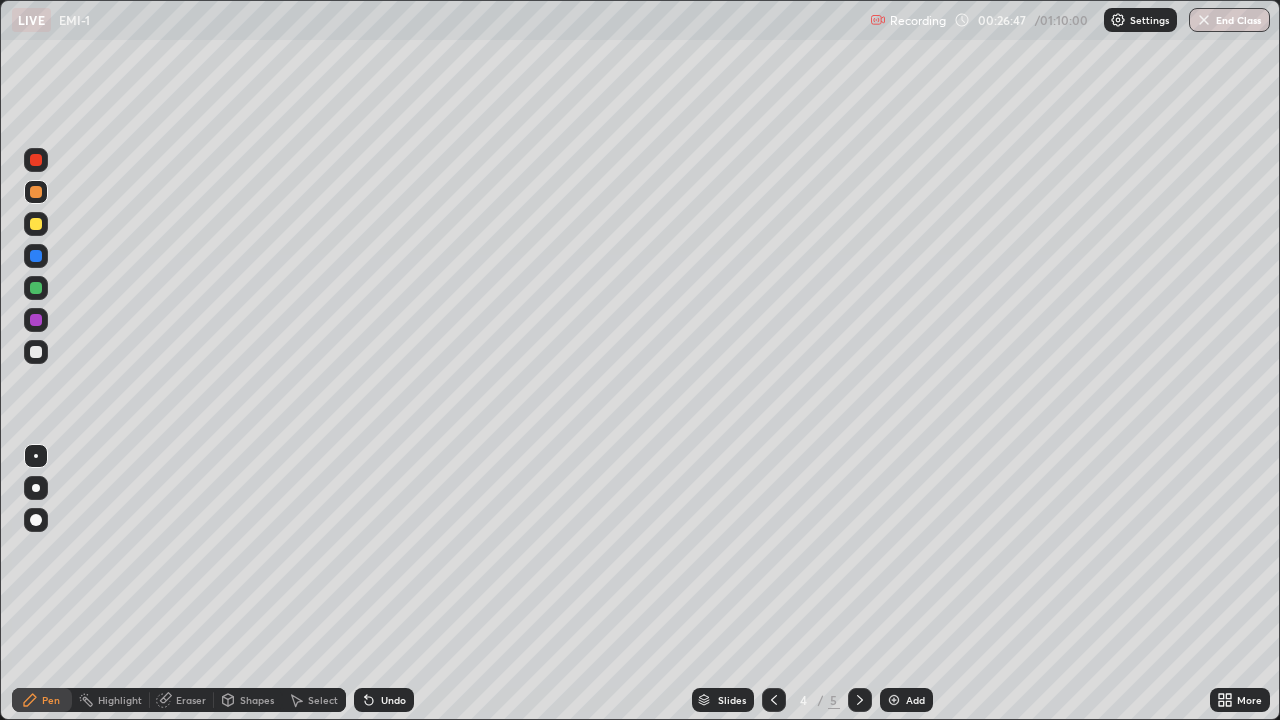 click 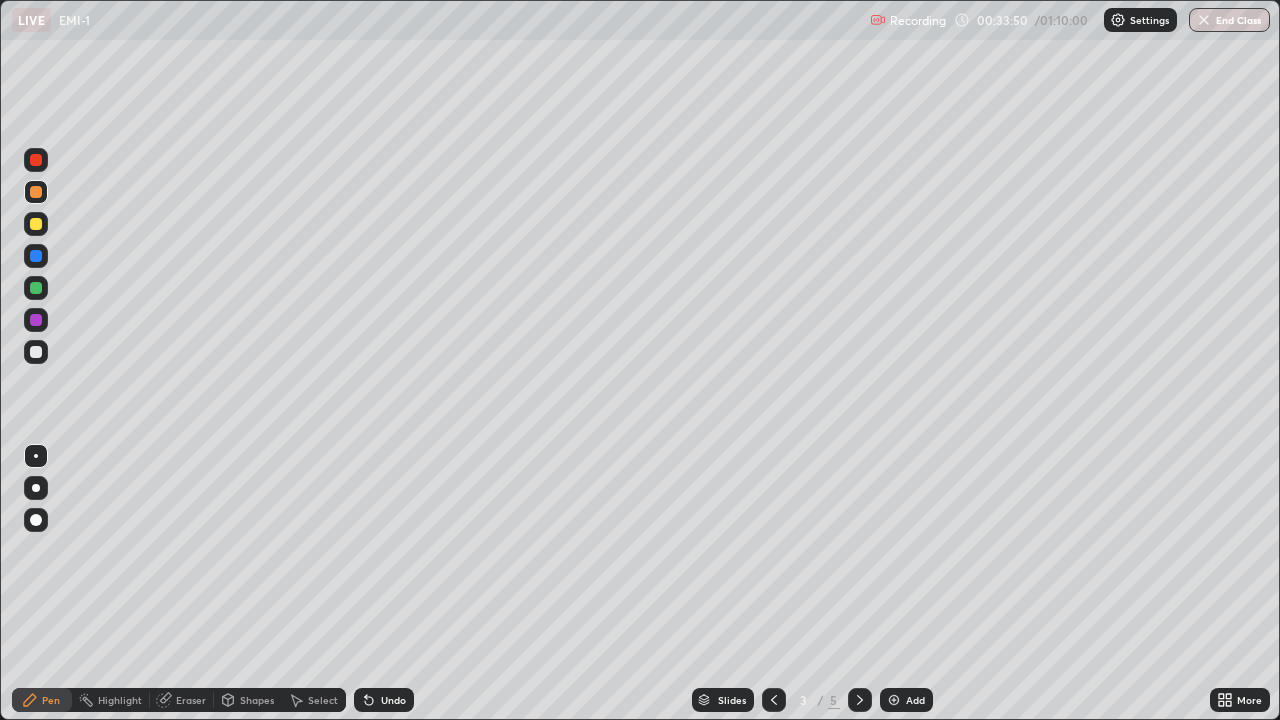 click 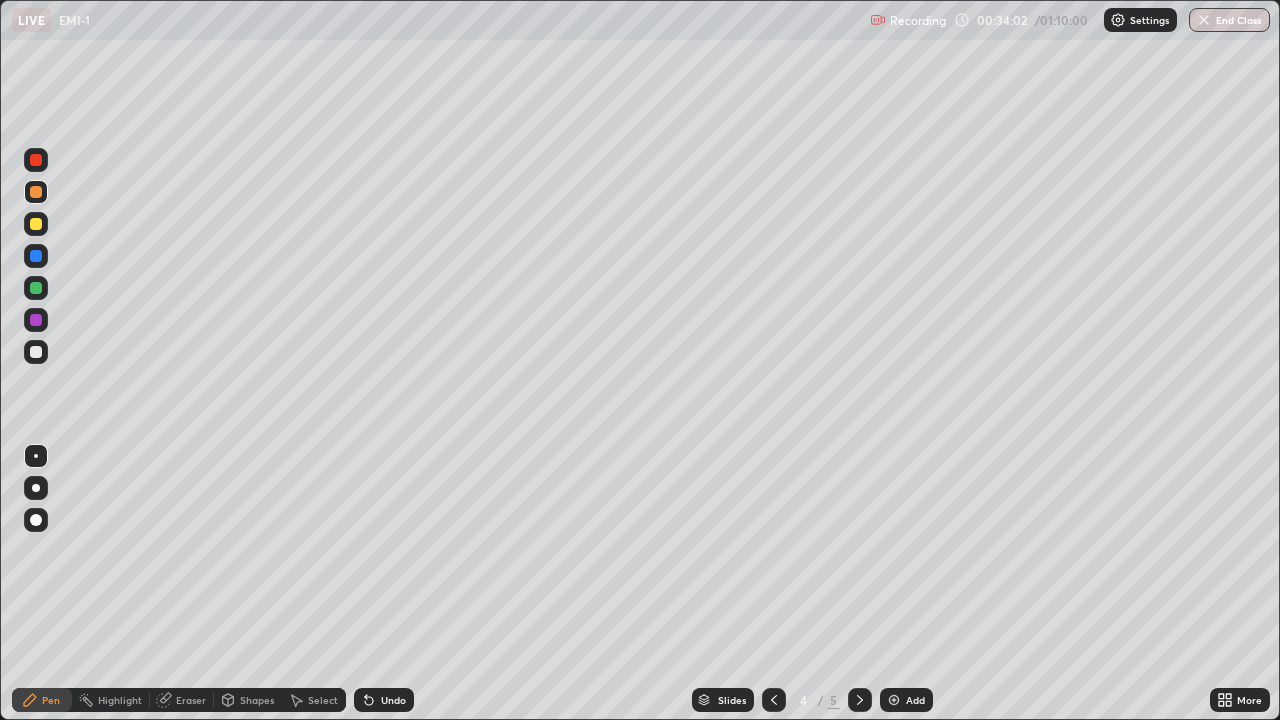 click at bounding box center (36, 560) 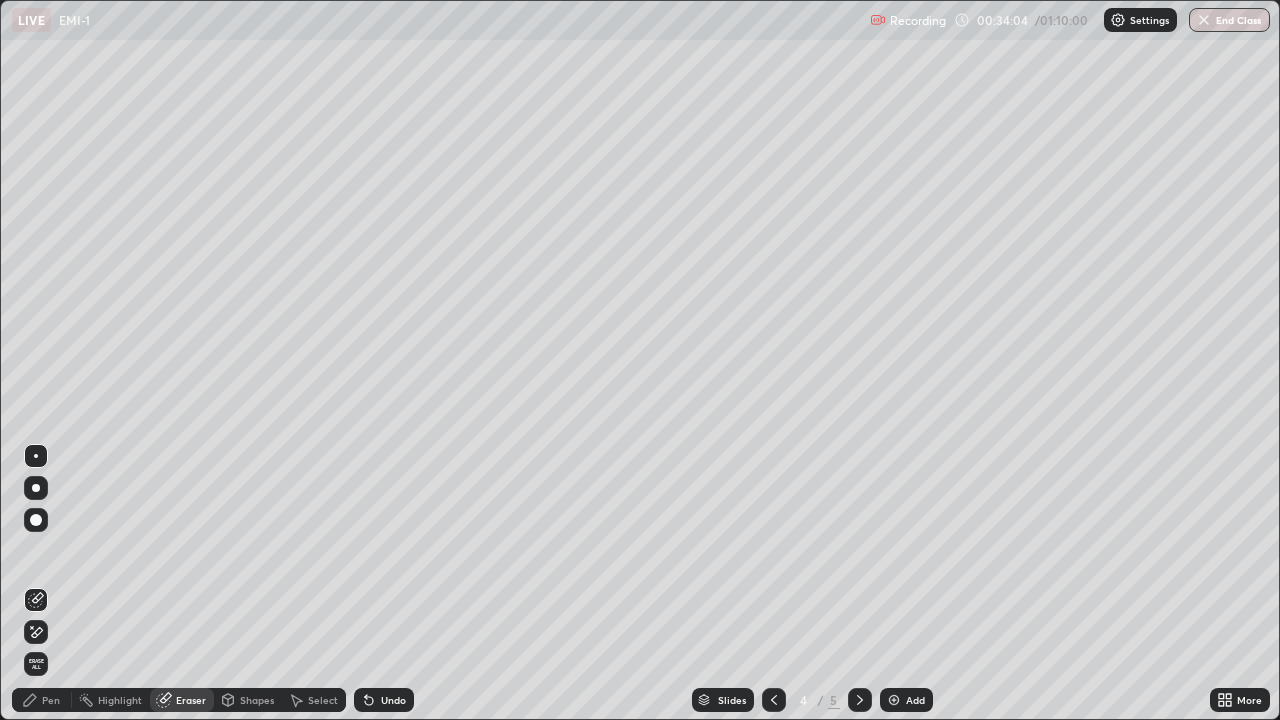 click on "Pen" at bounding box center [51, 700] 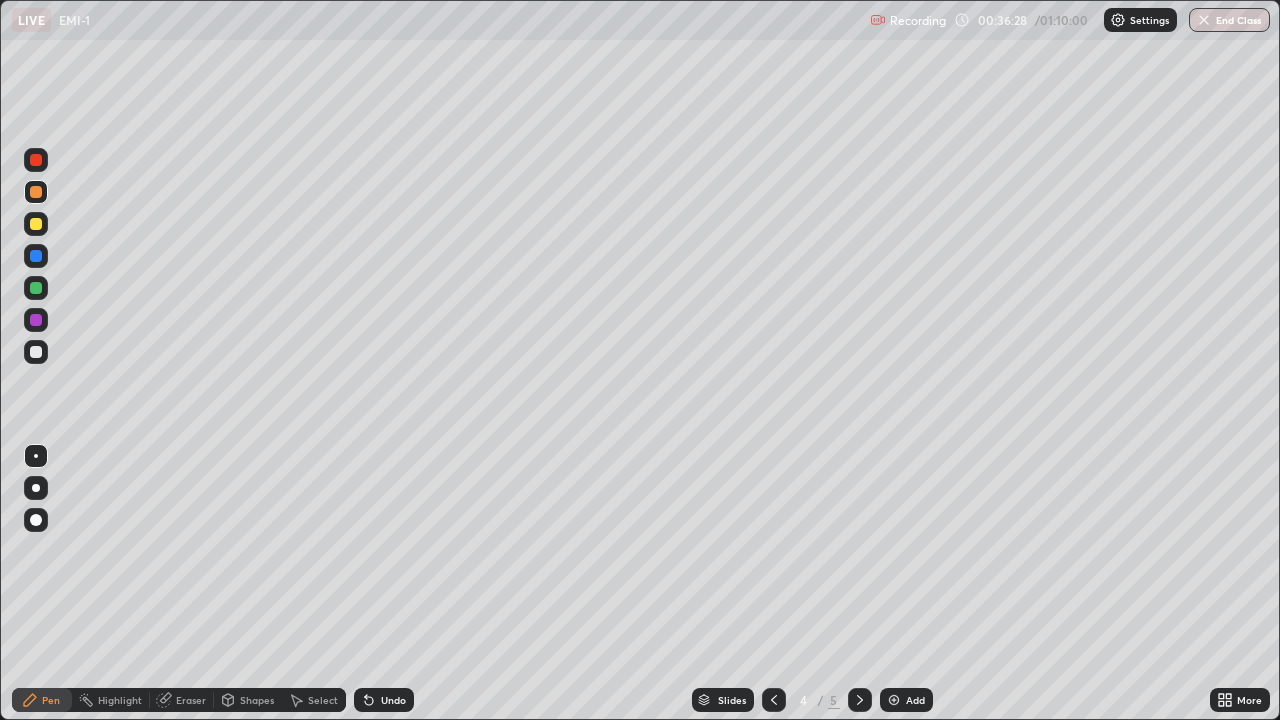 click on "Eraser" at bounding box center (191, 700) 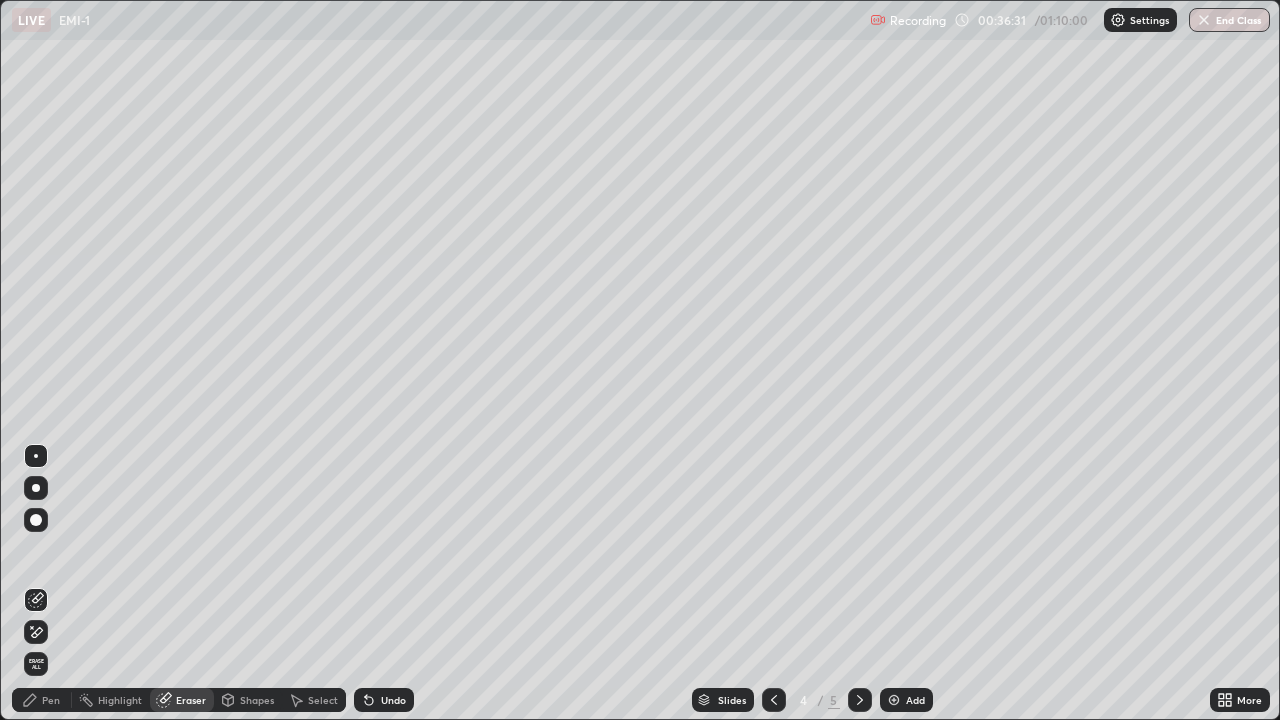 click on "Pen" at bounding box center (42, 700) 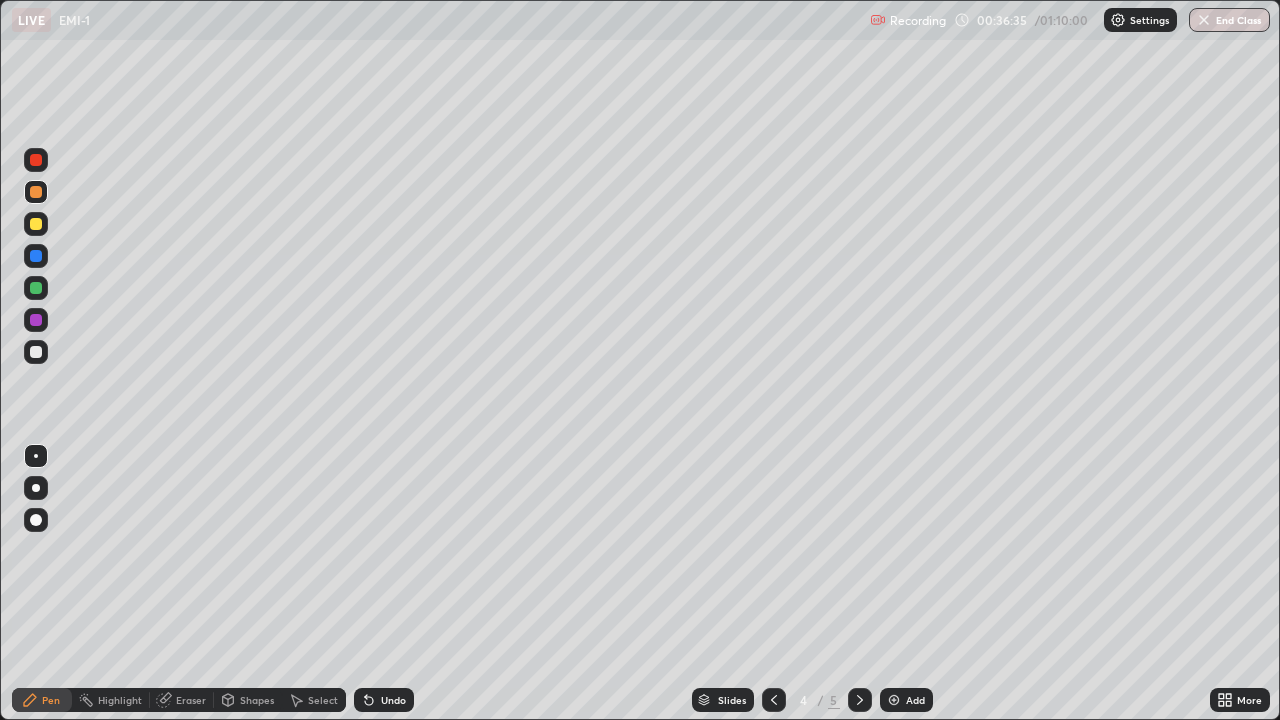click on "Undo" at bounding box center (393, 700) 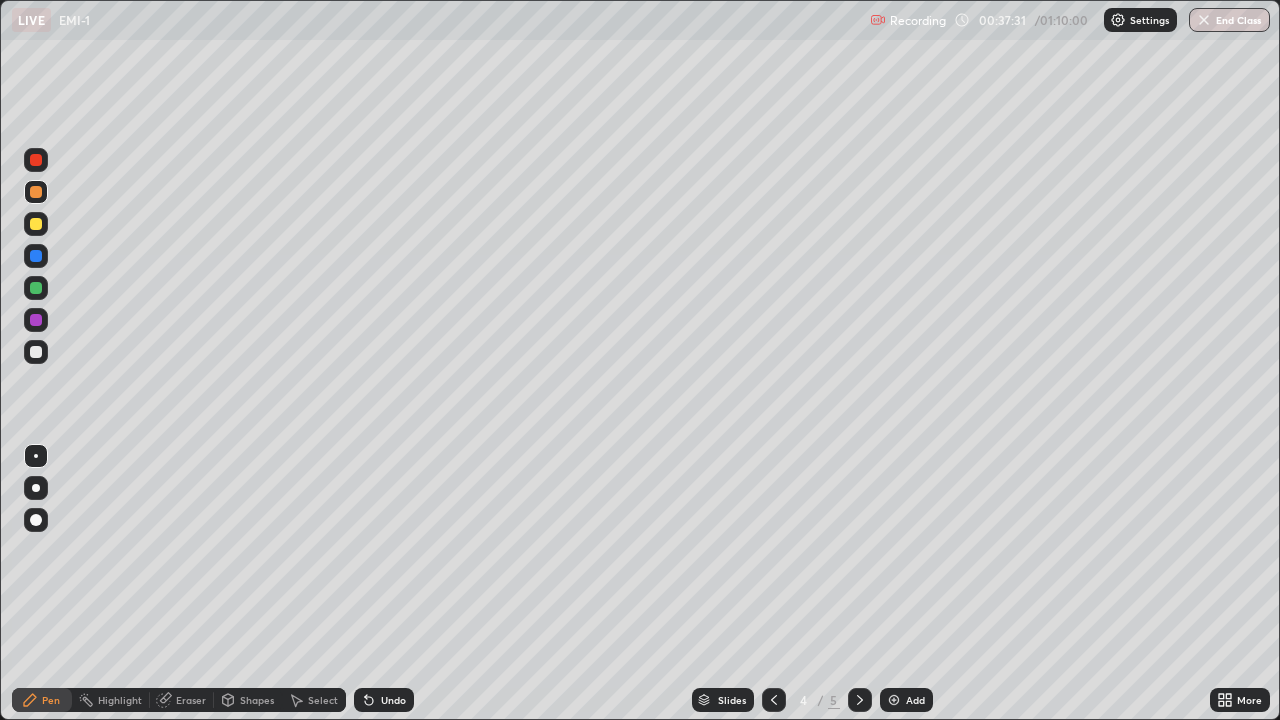 click on "Eraser" at bounding box center [191, 700] 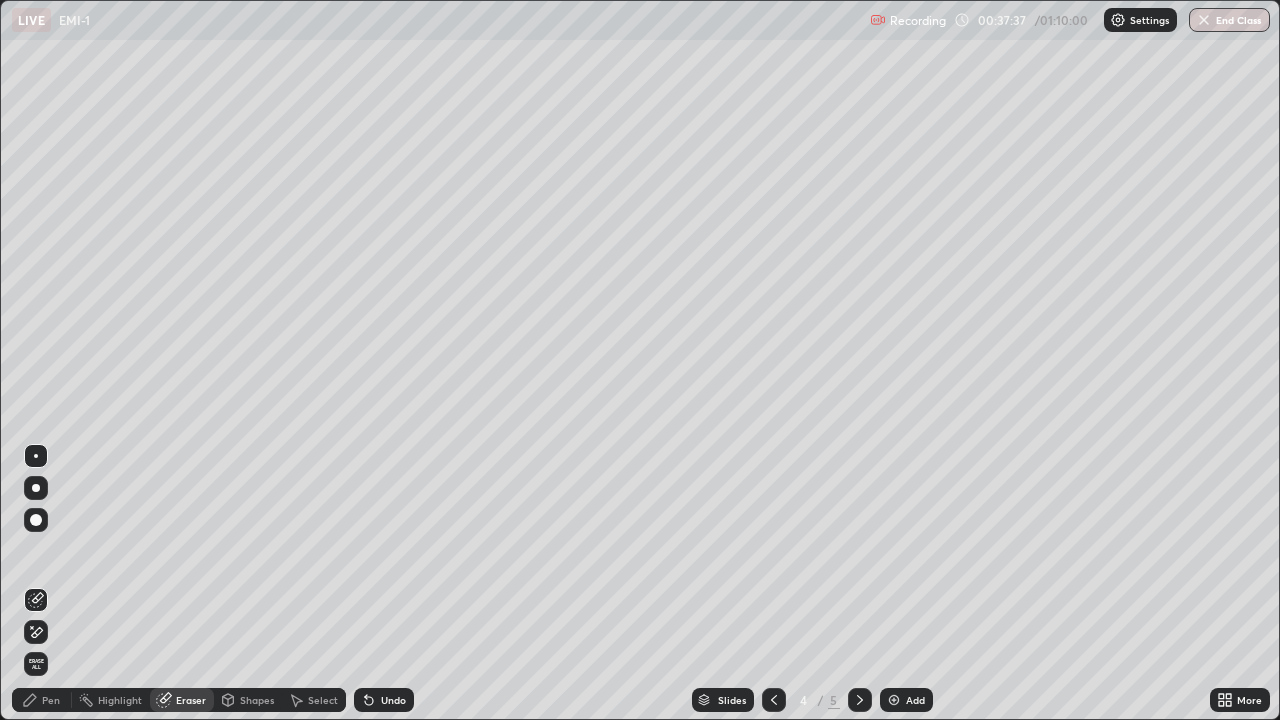 click on "Pen" at bounding box center [42, 700] 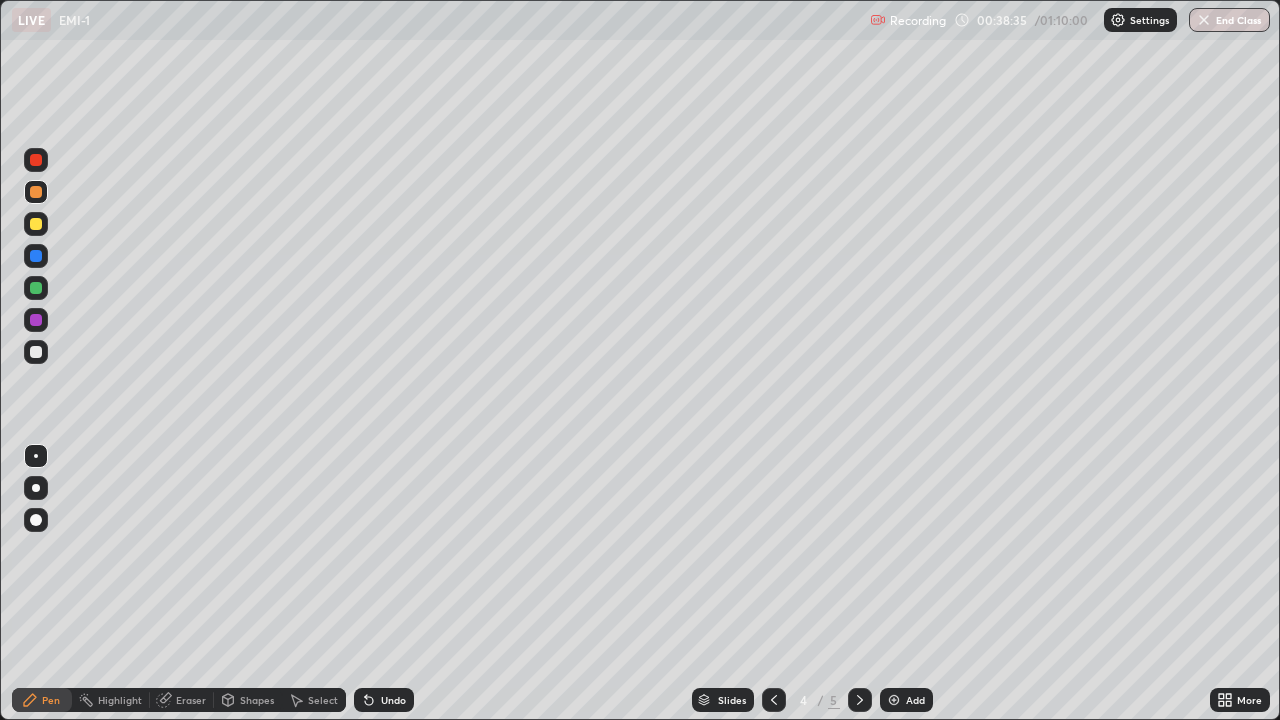 click on "Eraser" at bounding box center (191, 700) 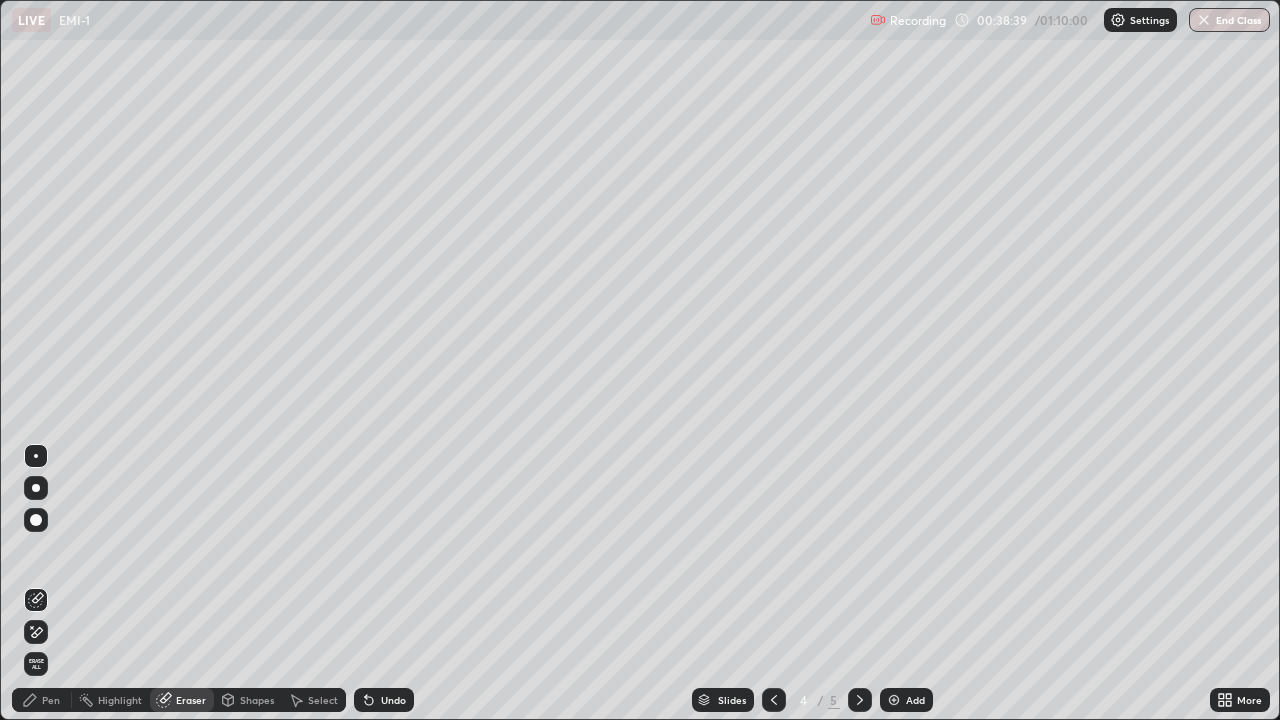 click on "Pen" at bounding box center [51, 700] 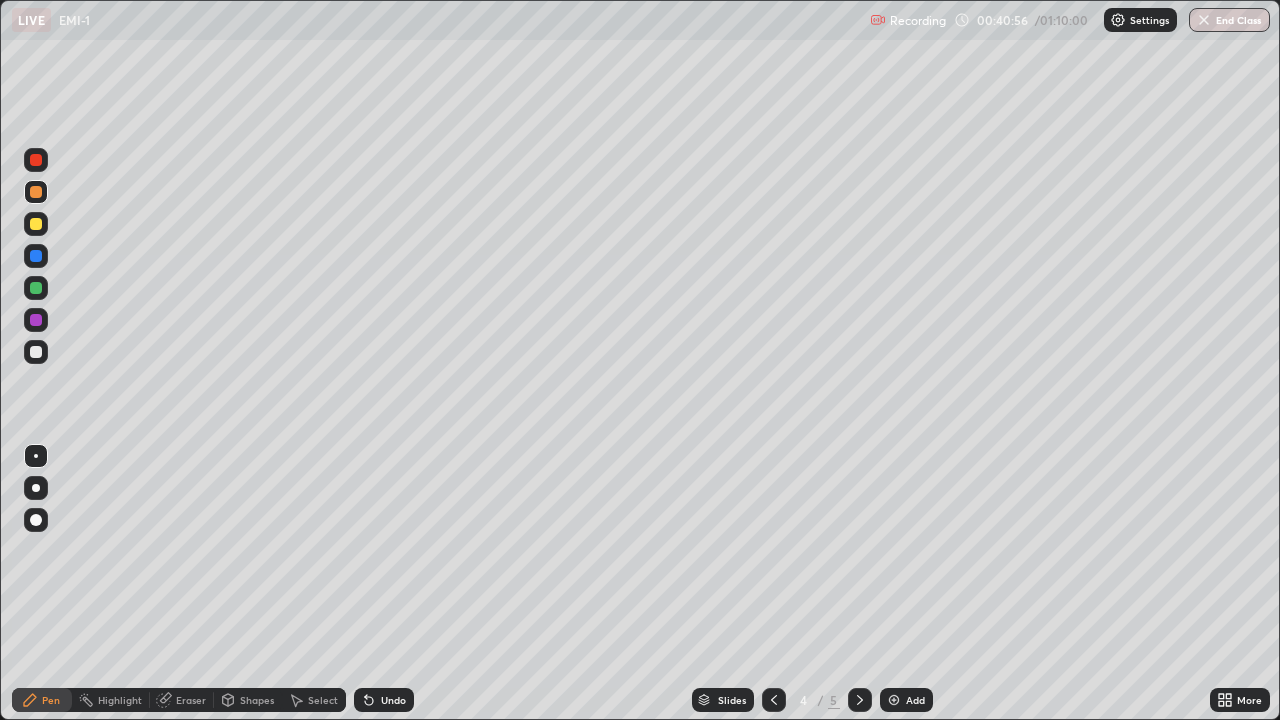 click at bounding box center [774, 700] 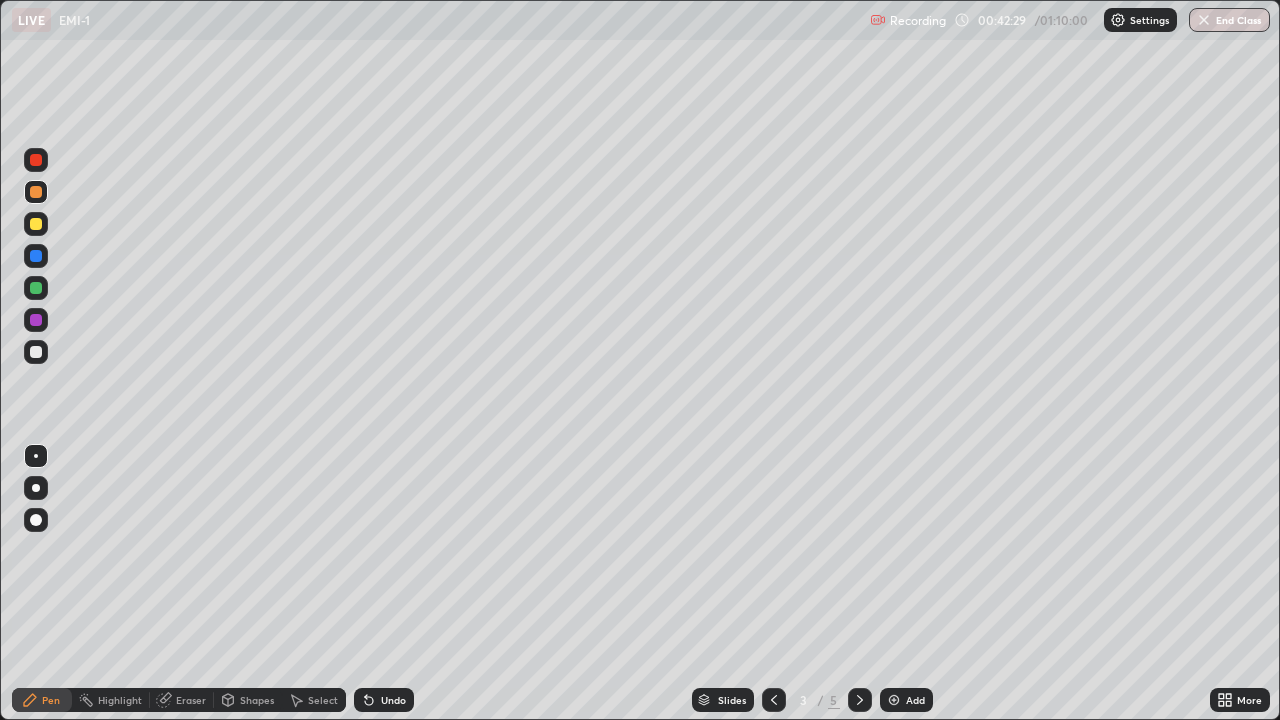 click 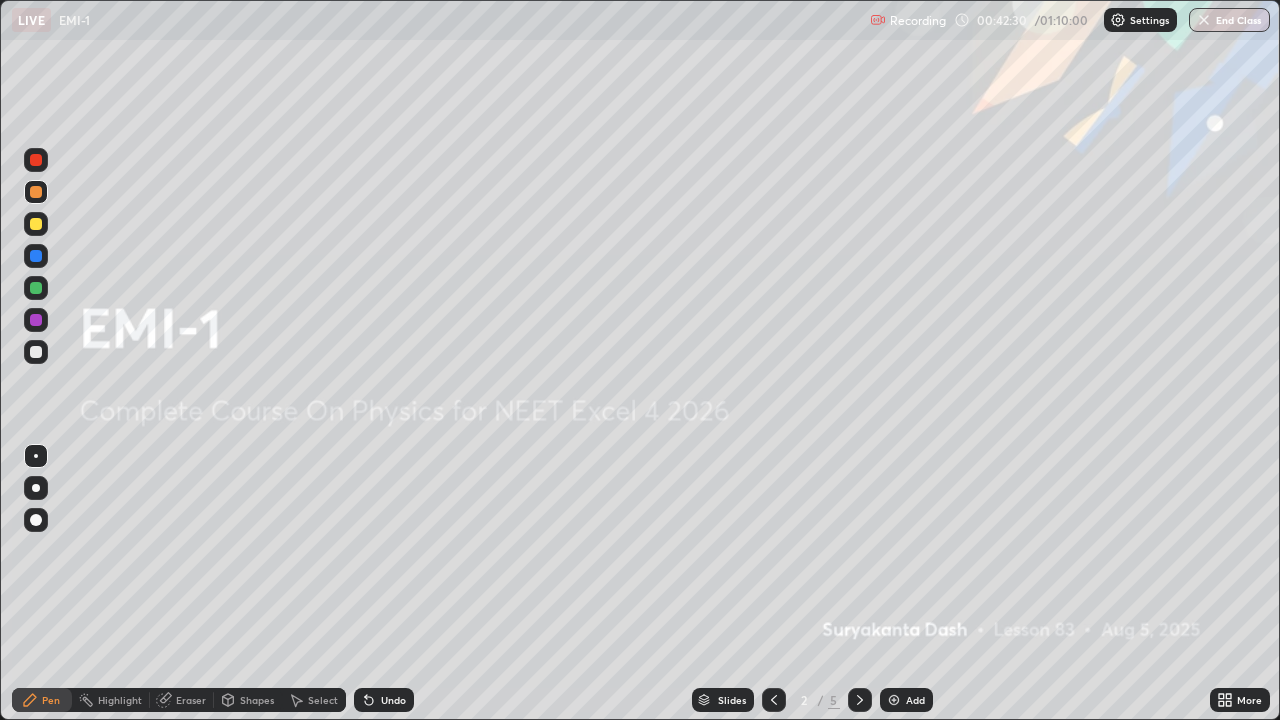 click 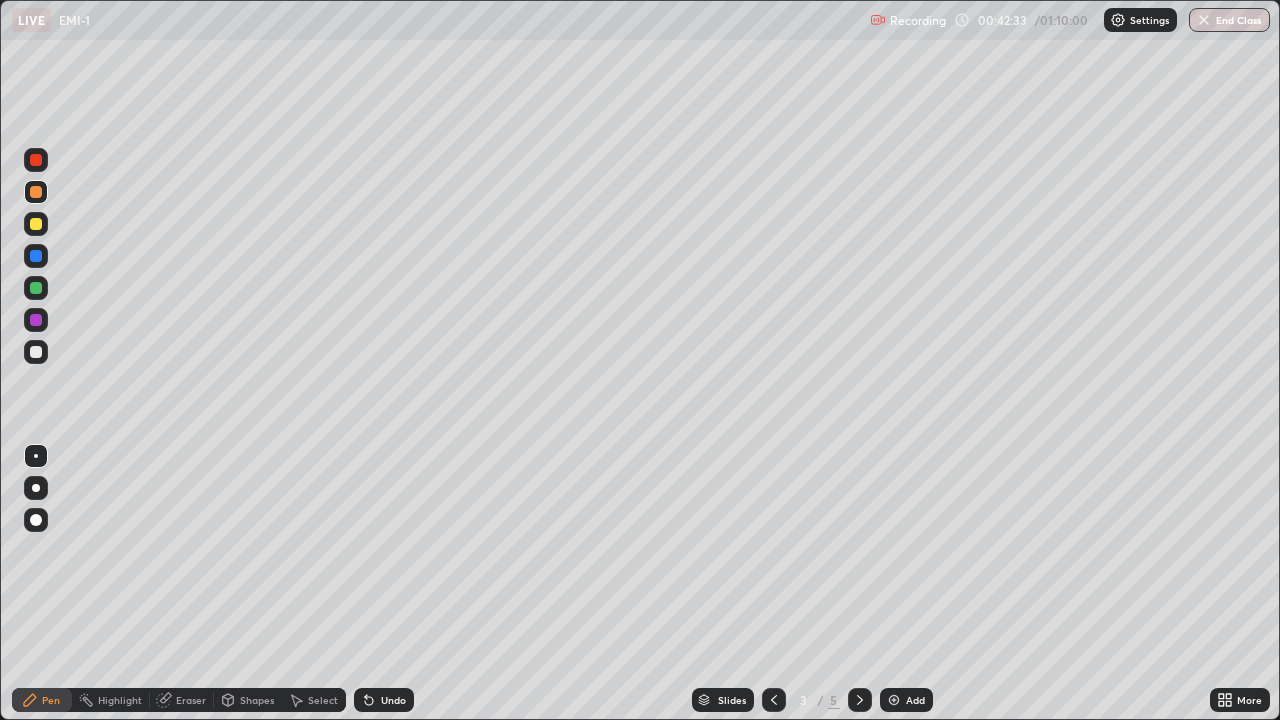 click at bounding box center [860, 700] 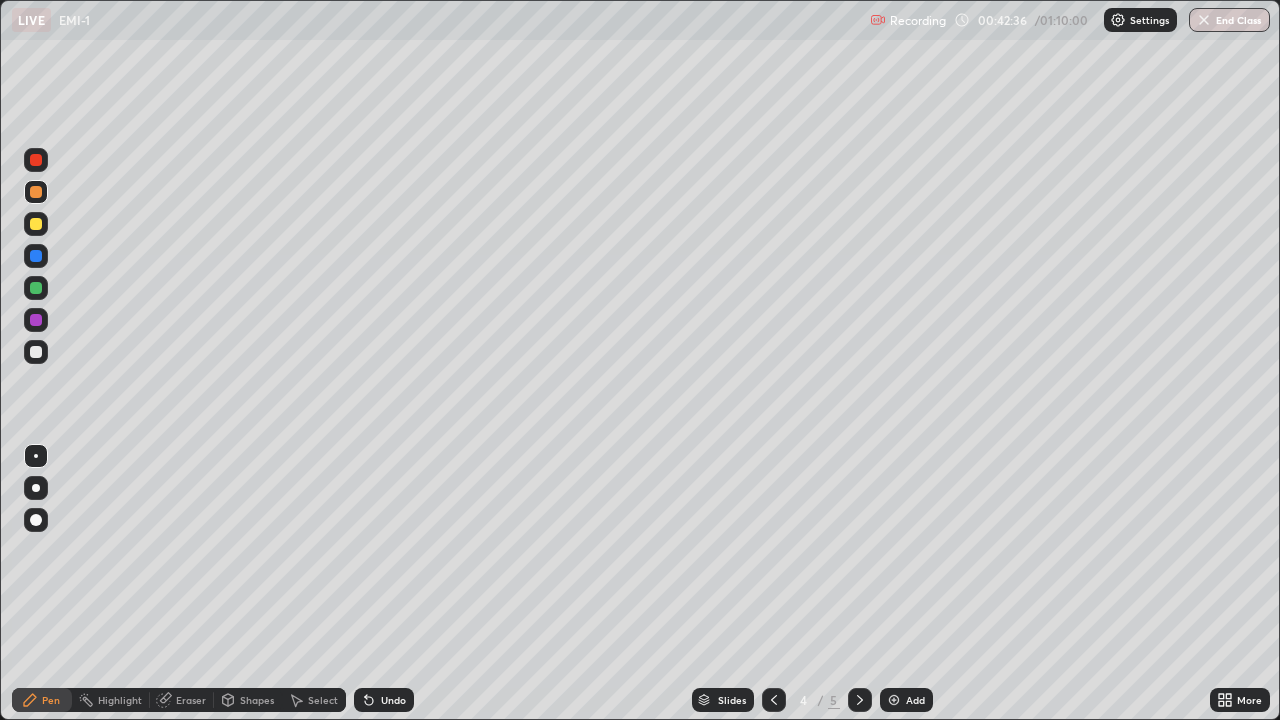 click at bounding box center (36, 288) 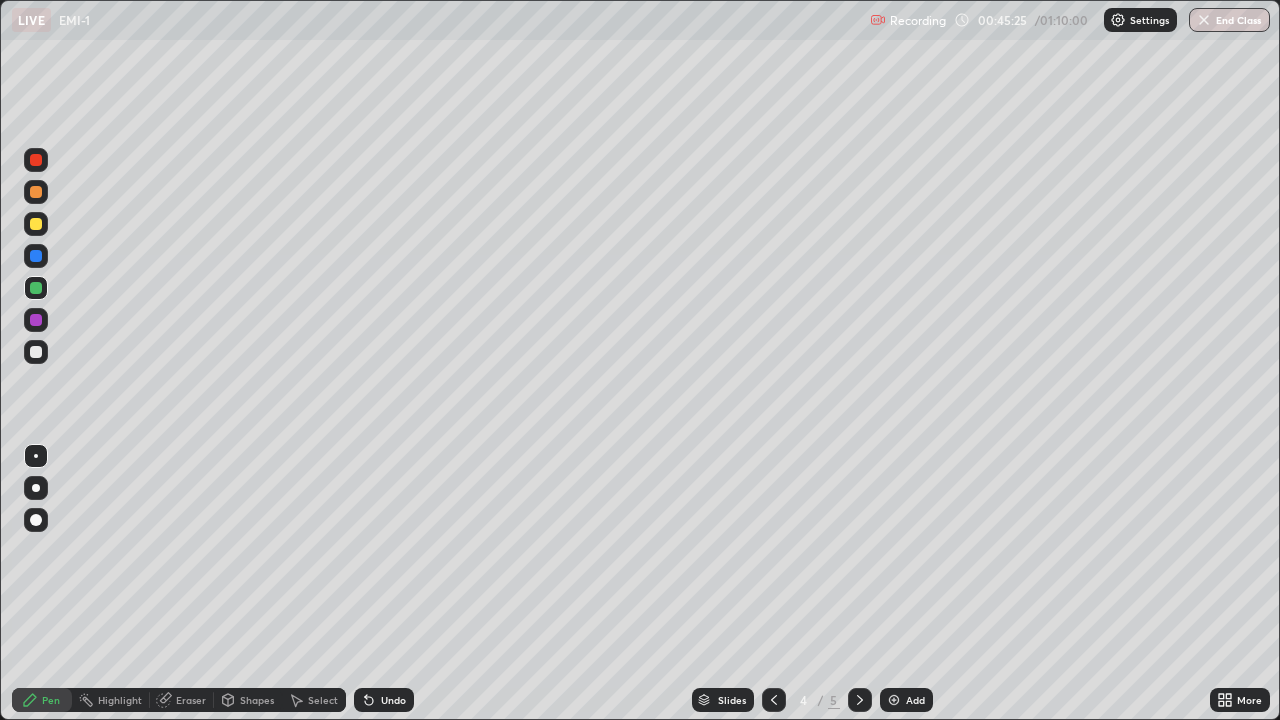 click 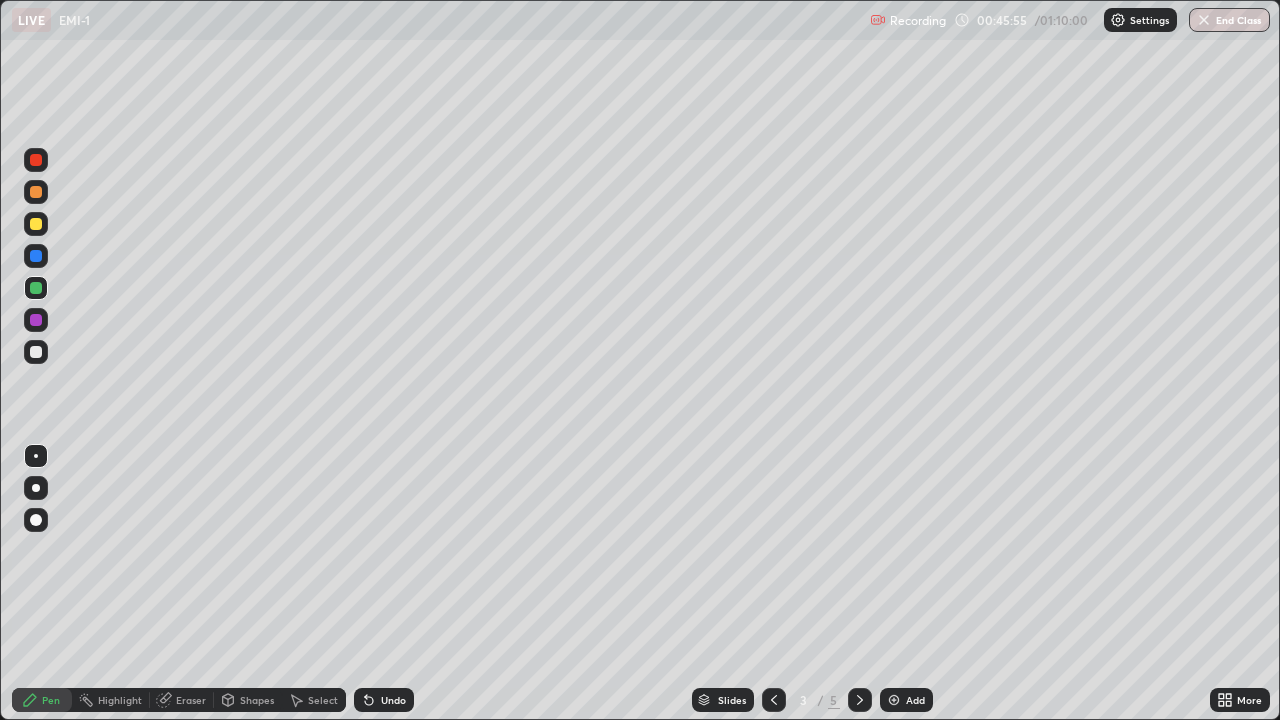 click on "Undo" at bounding box center [393, 700] 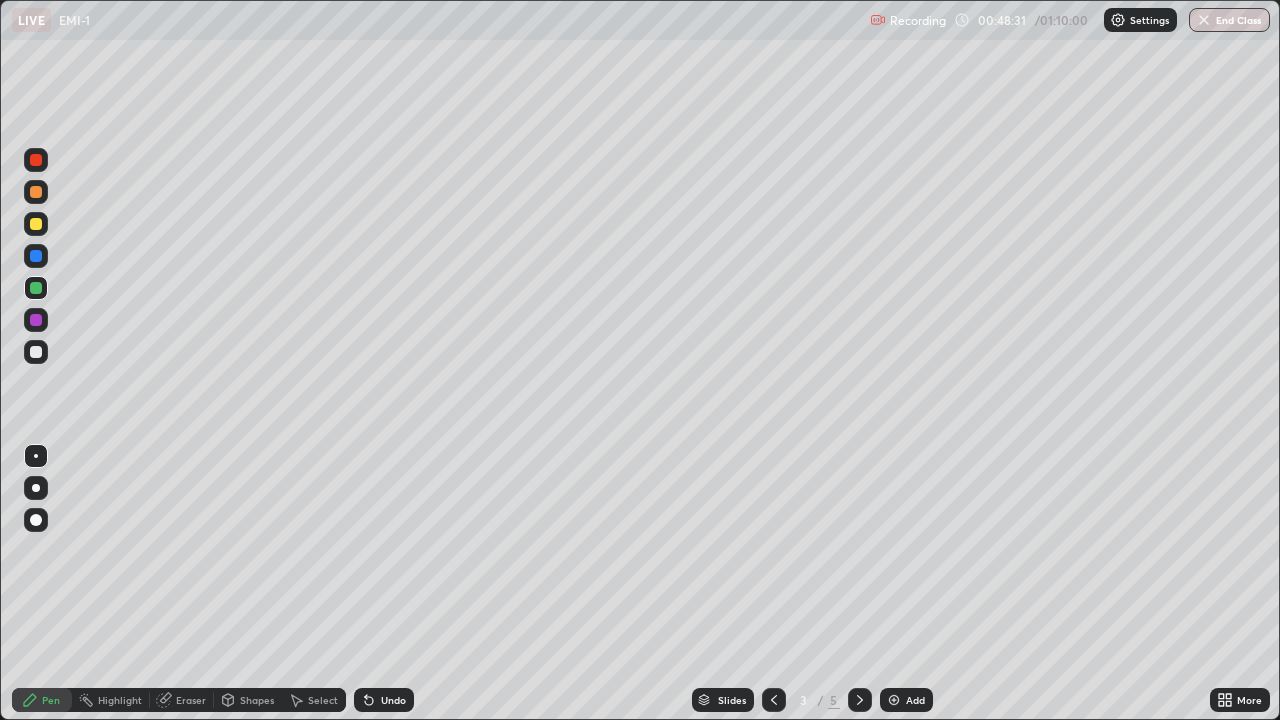 click 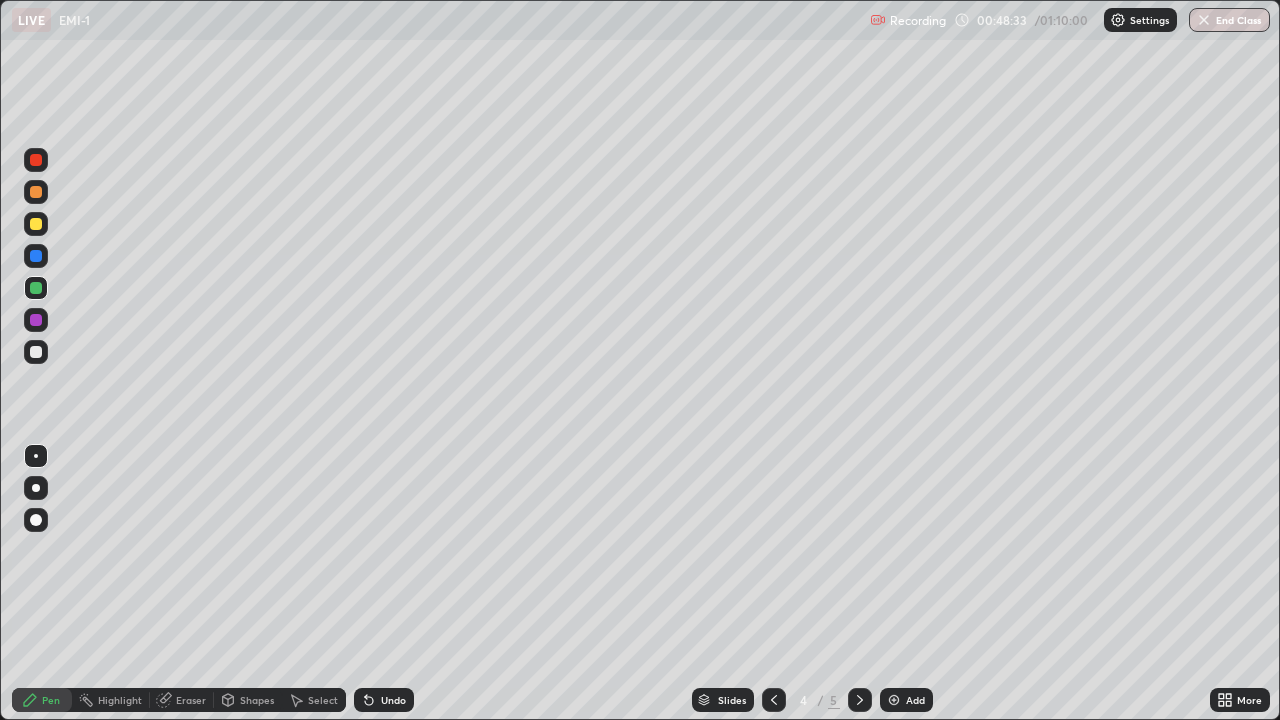click 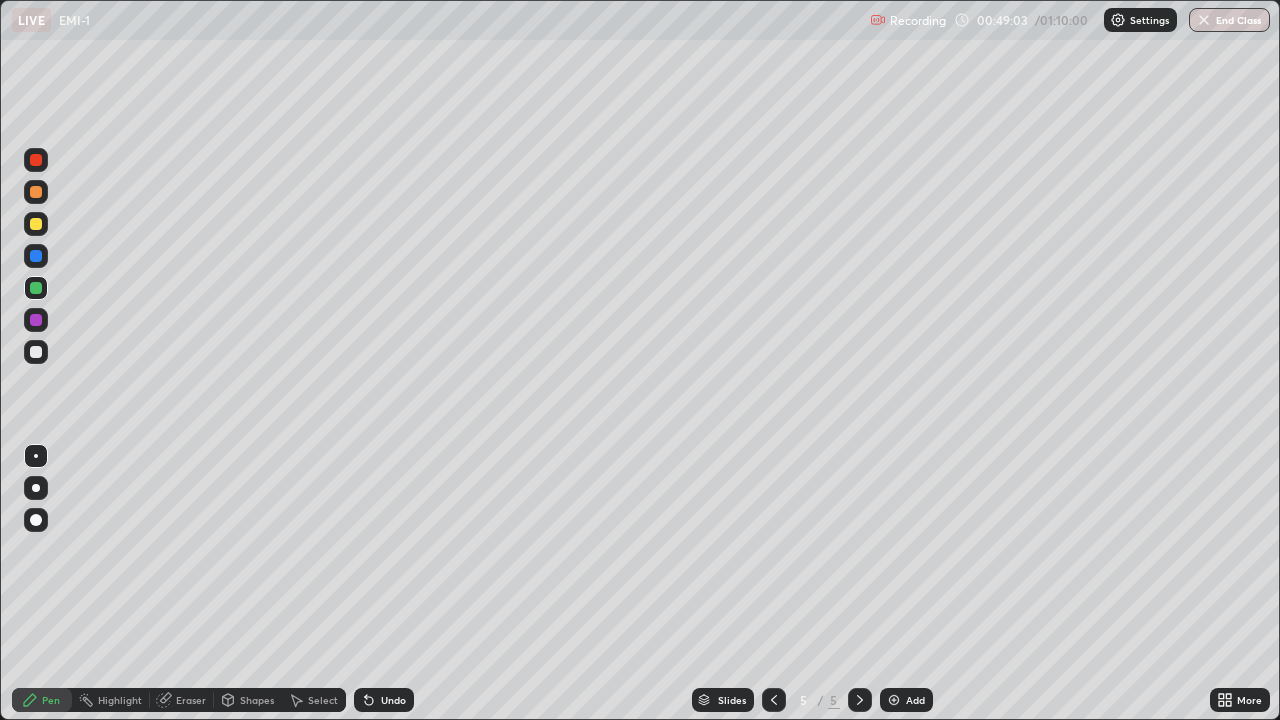 click 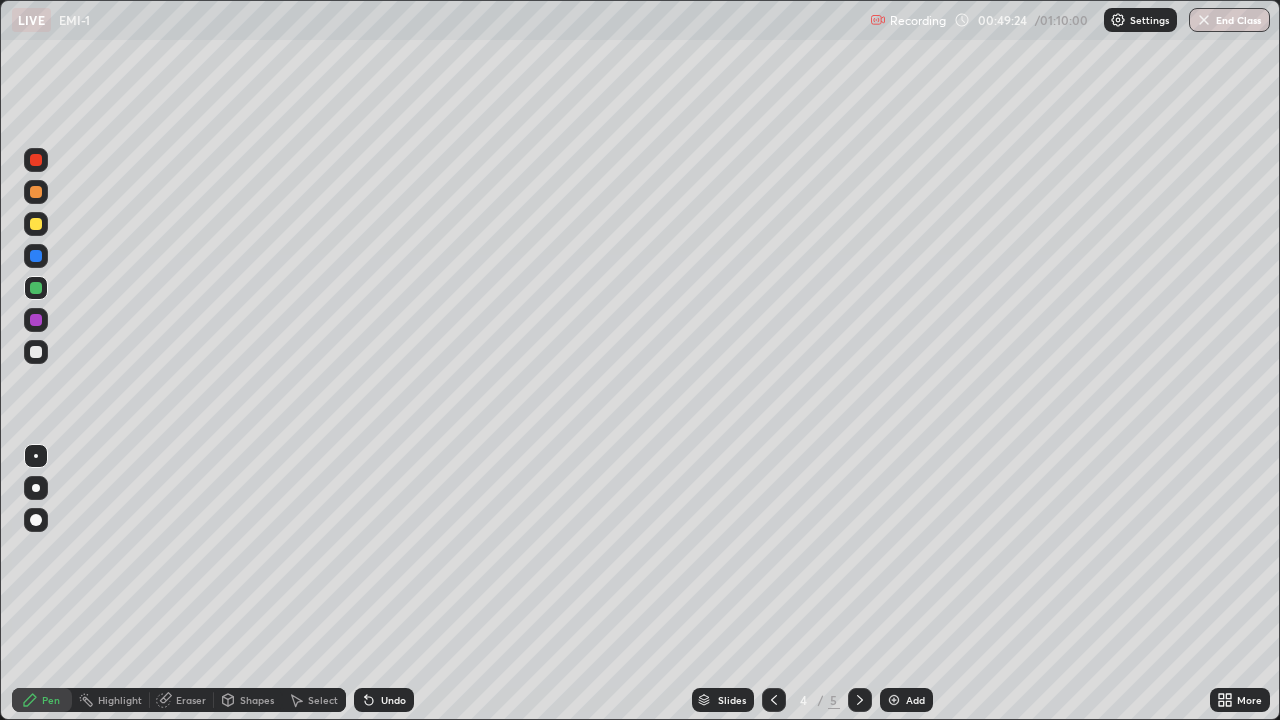 click at bounding box center (36, 320) 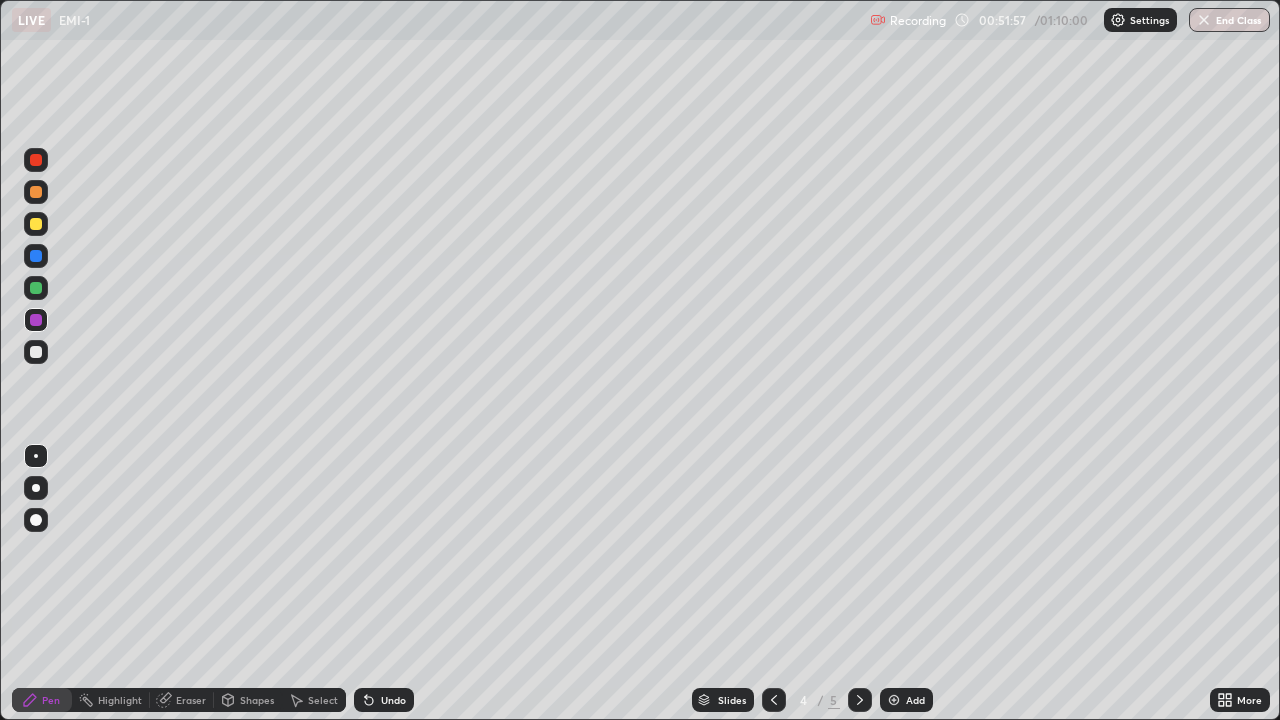 click 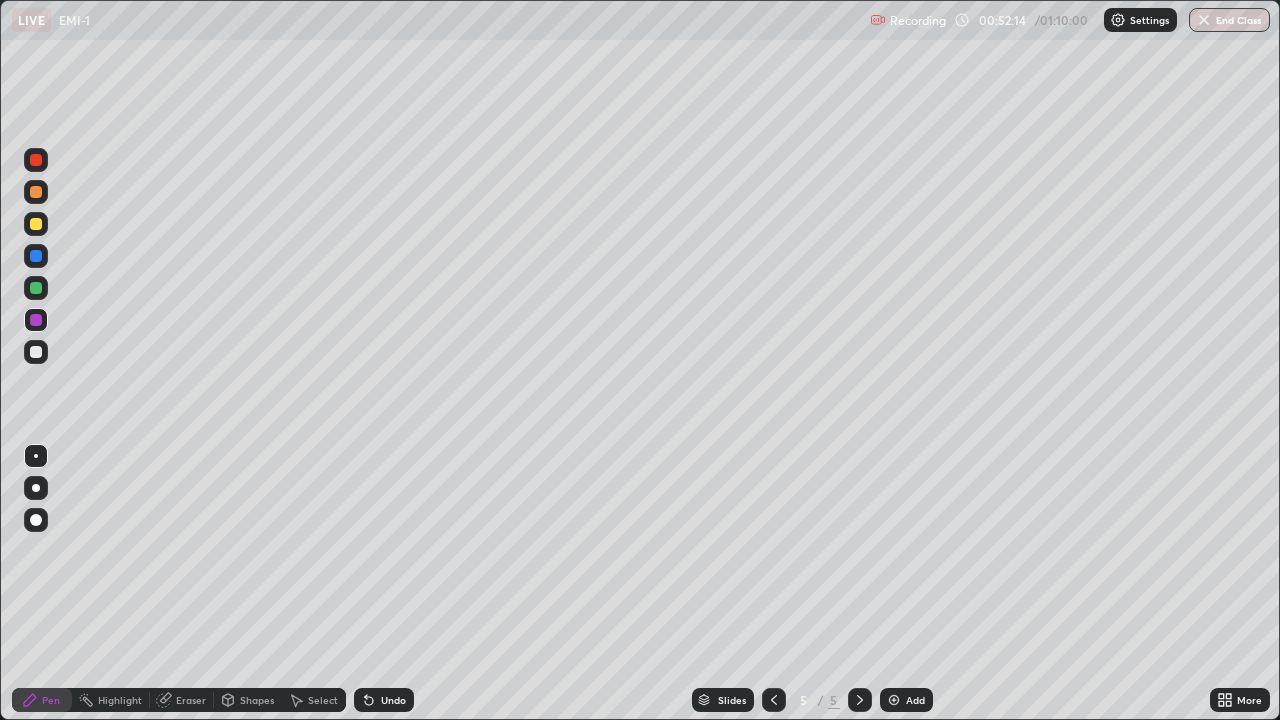 click 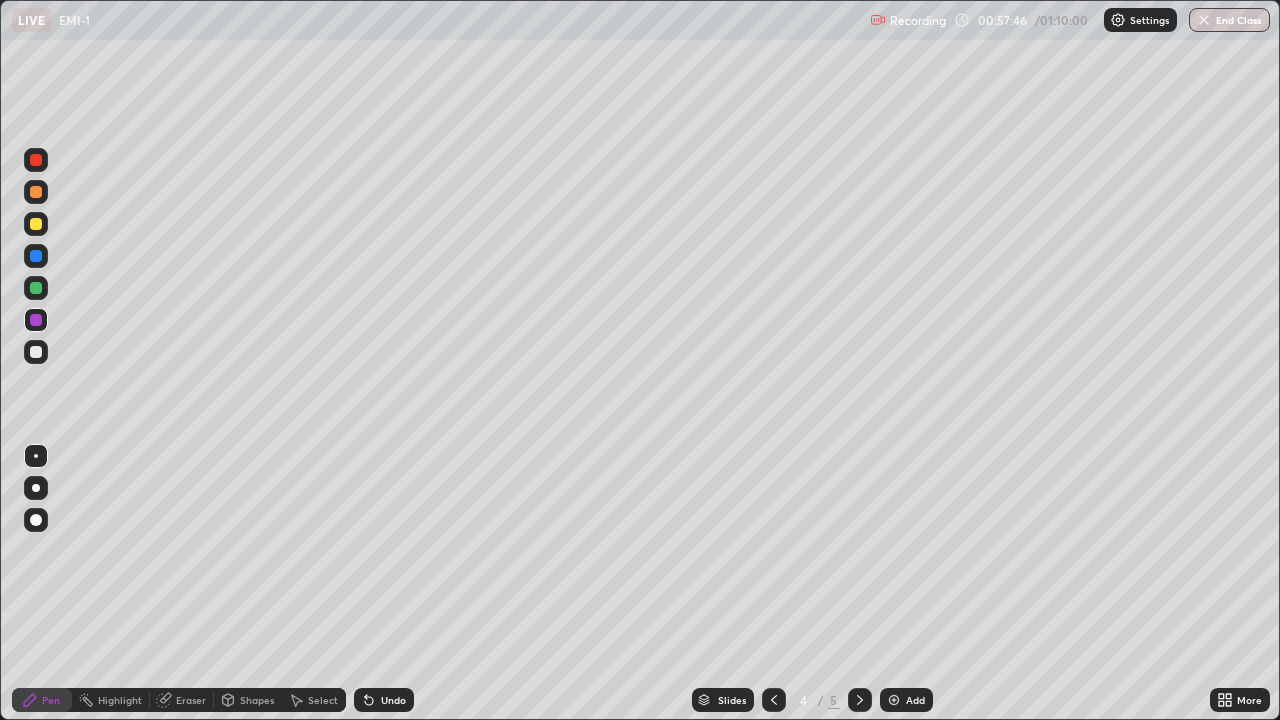 click at bounding box center (36, 256) 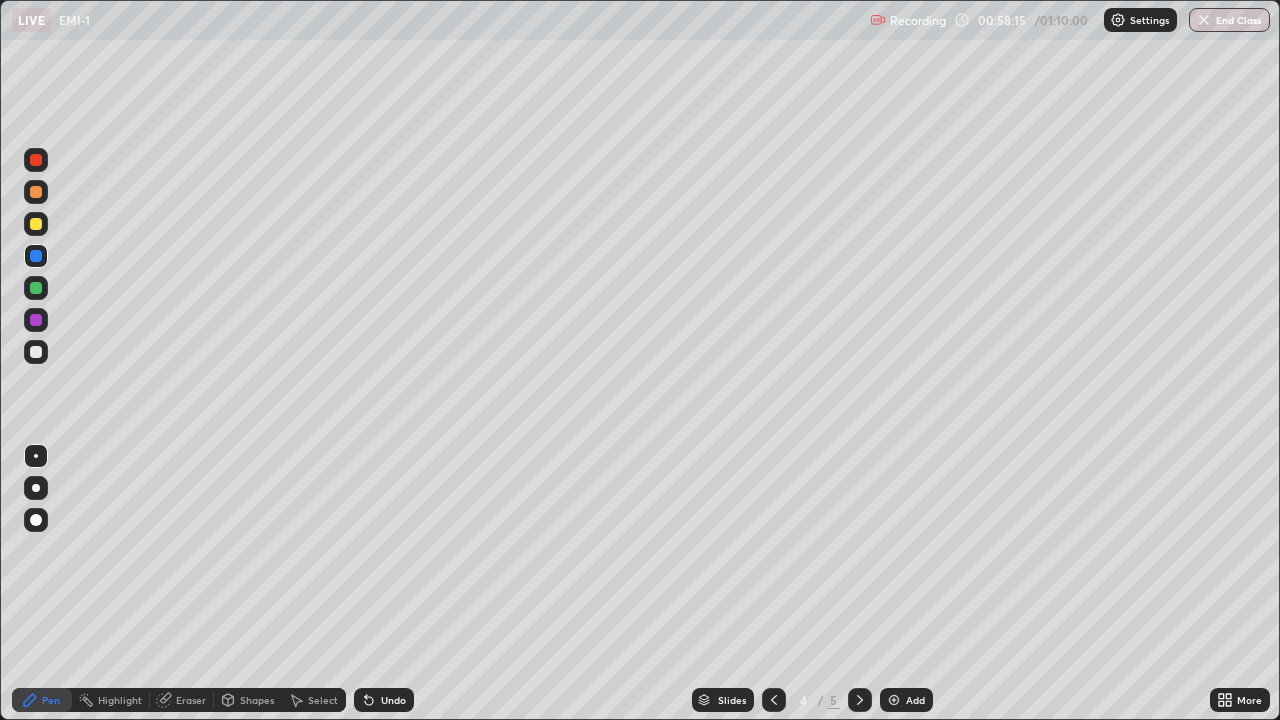 click on "Eraser" at bounding box center (191, 700) 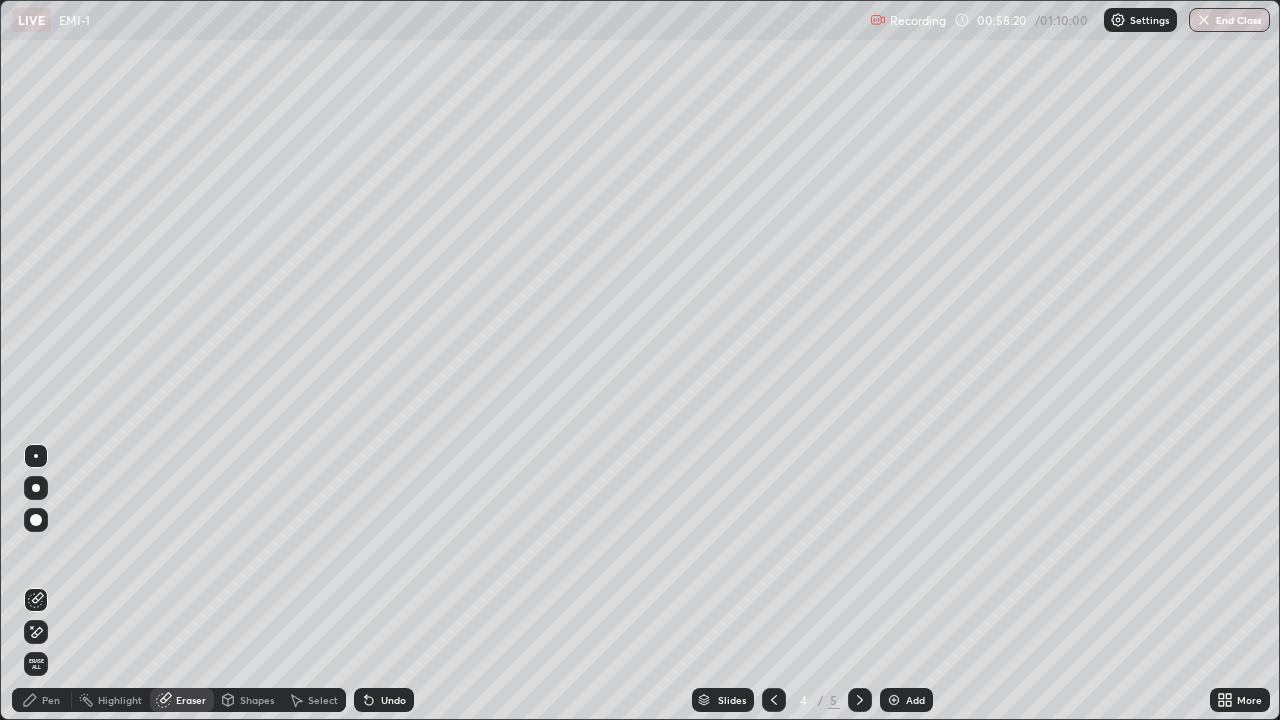 click on "Pen" at bounding box center (42, 700) 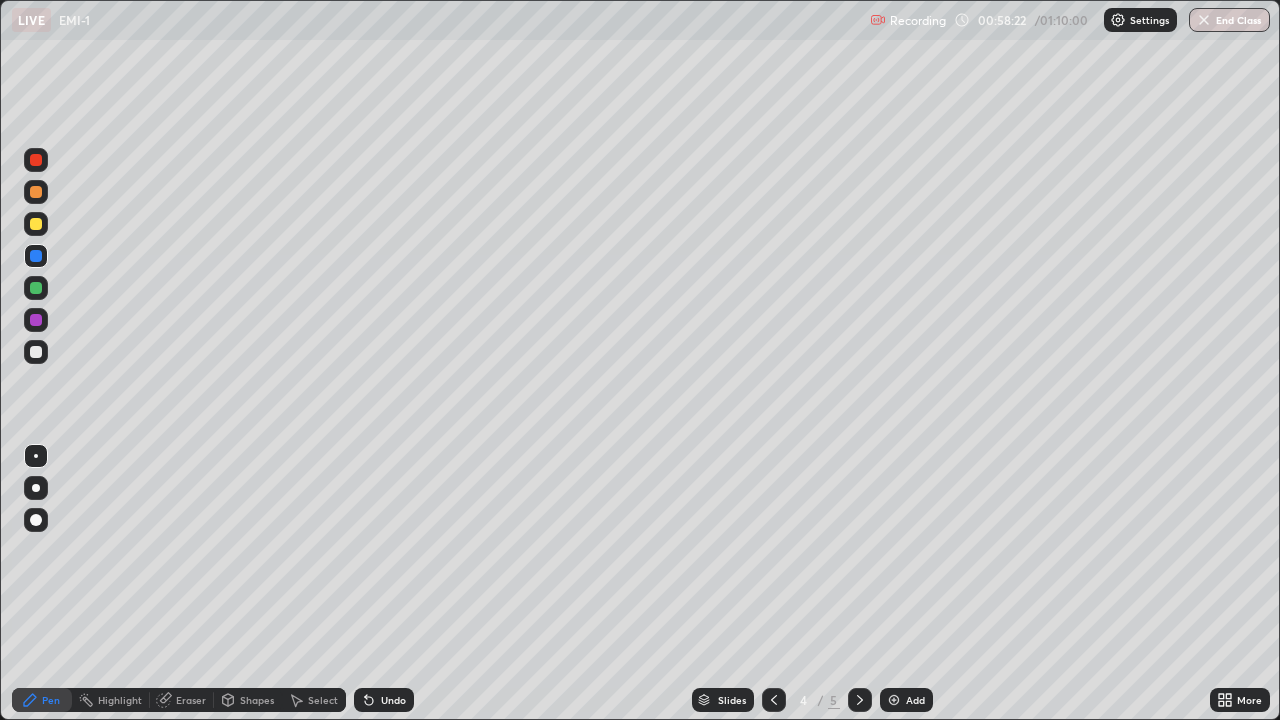 click at bounding box center [36, 320] 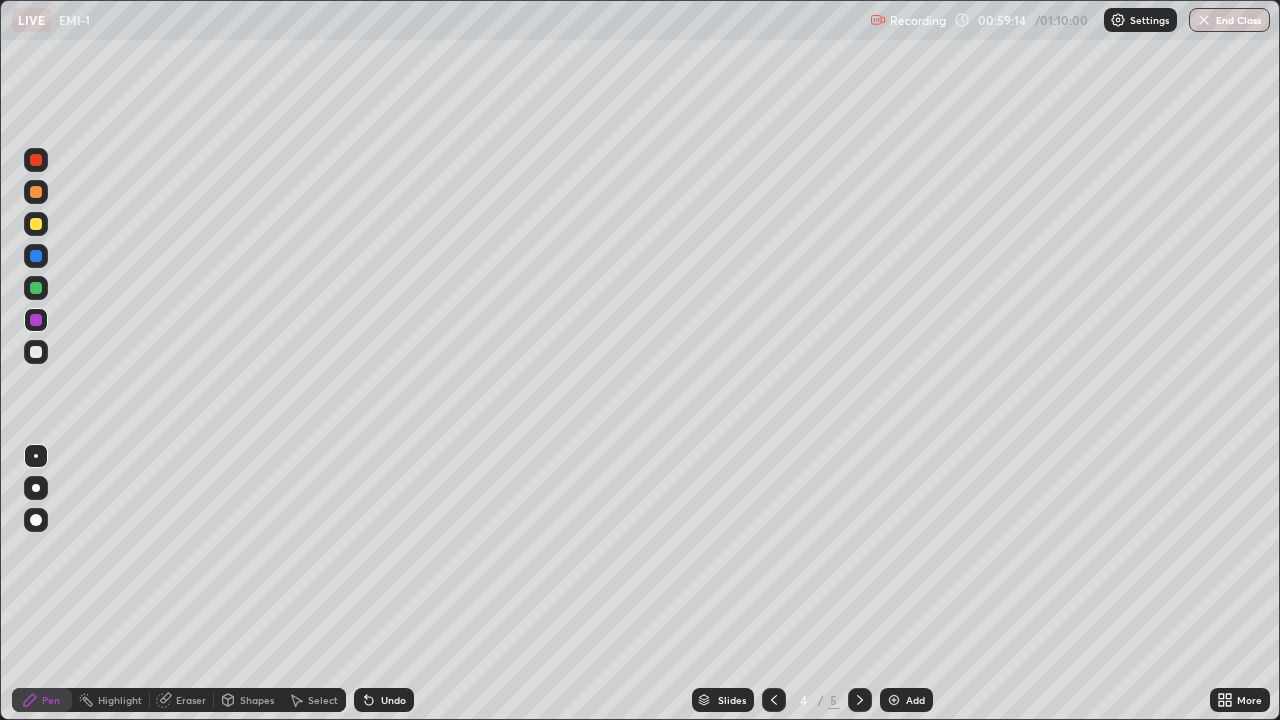 click 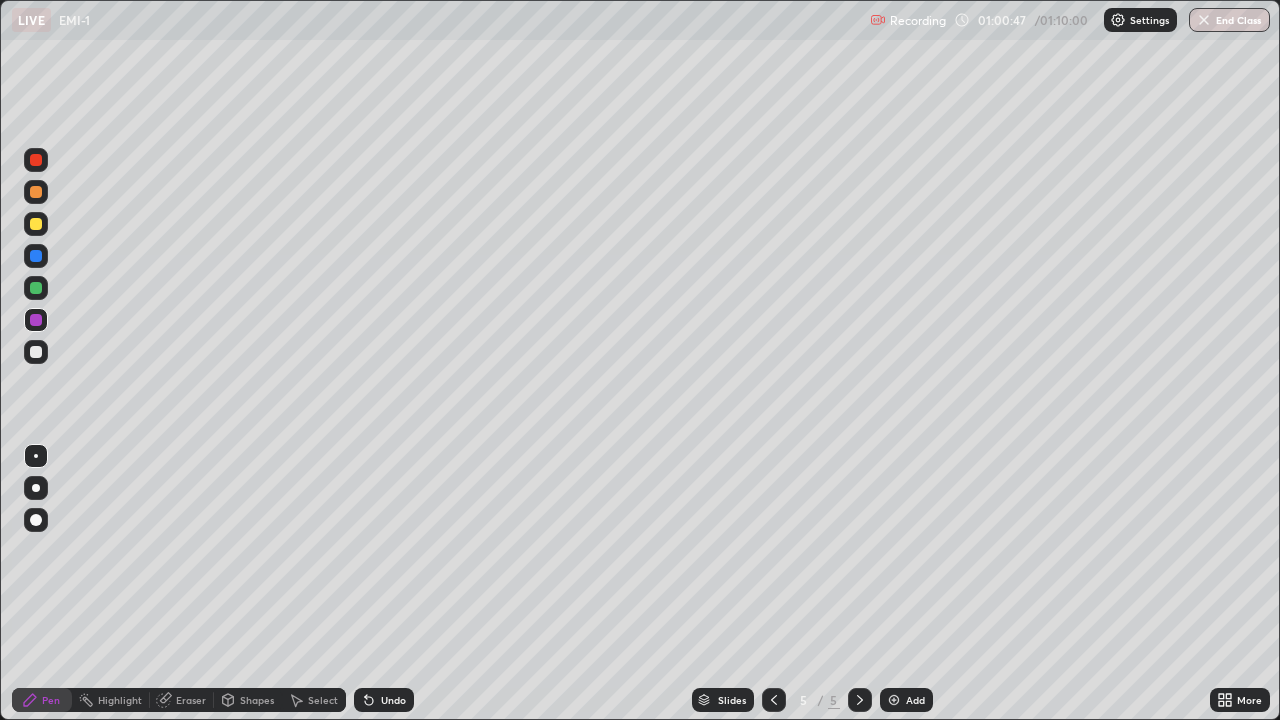 click 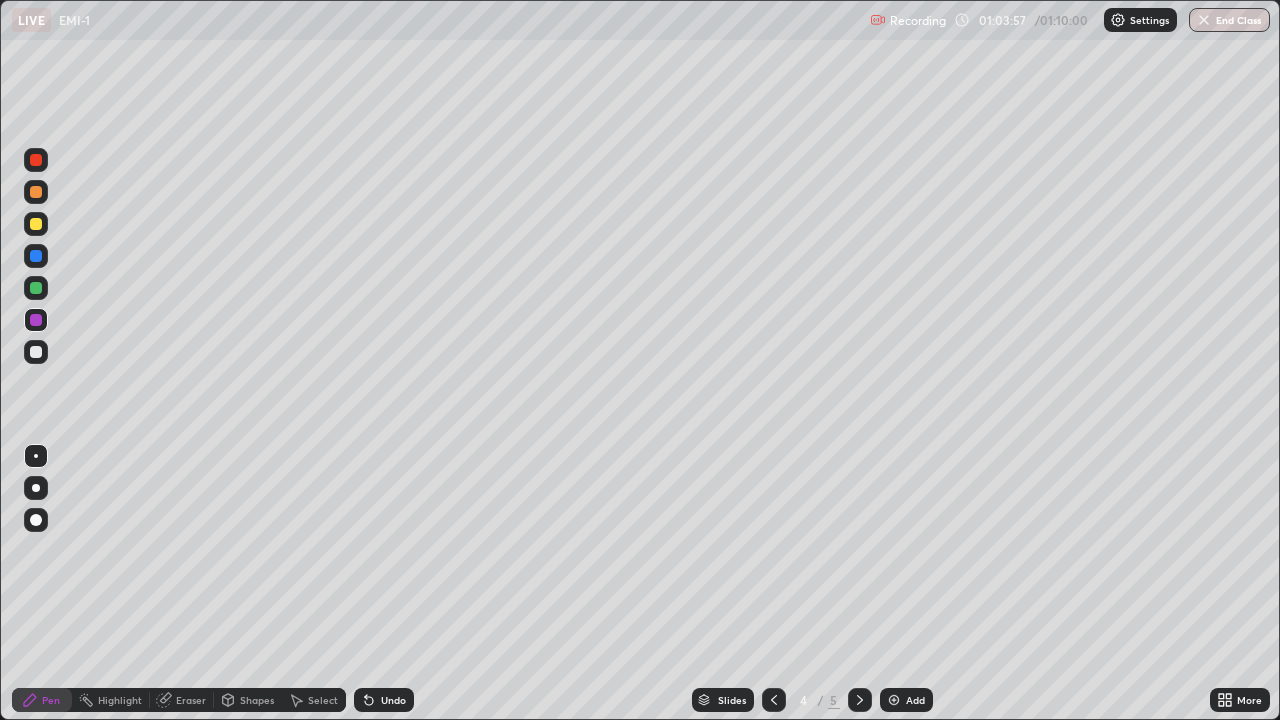 click at bounding box center [1204, 20] 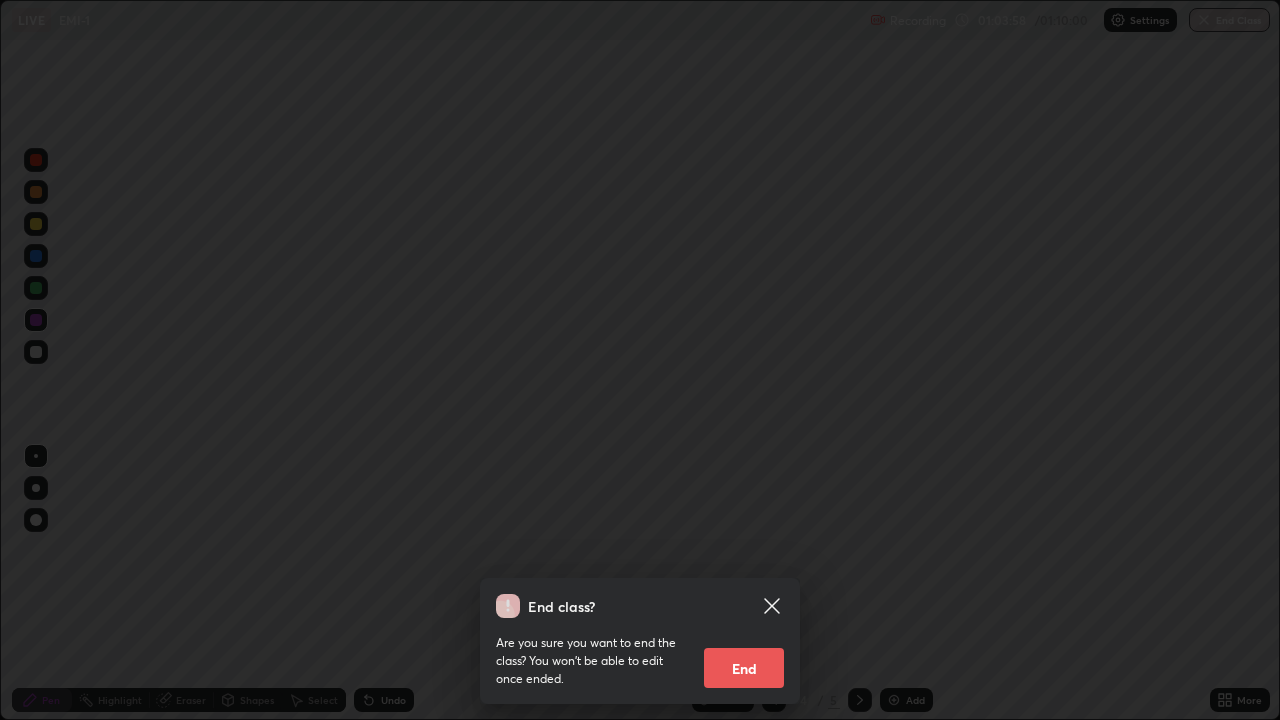 click on "End" at bounding box center [744, 668] 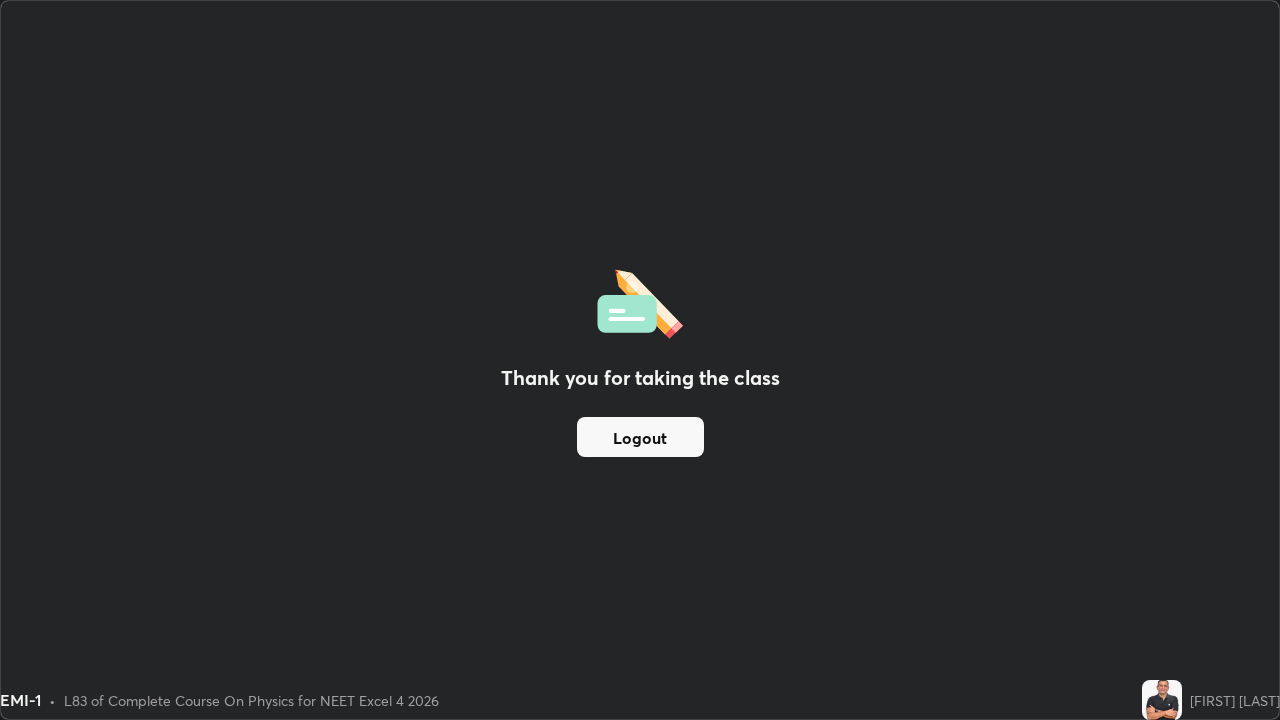 click on "Logout" at bounding box center (640, 437) 